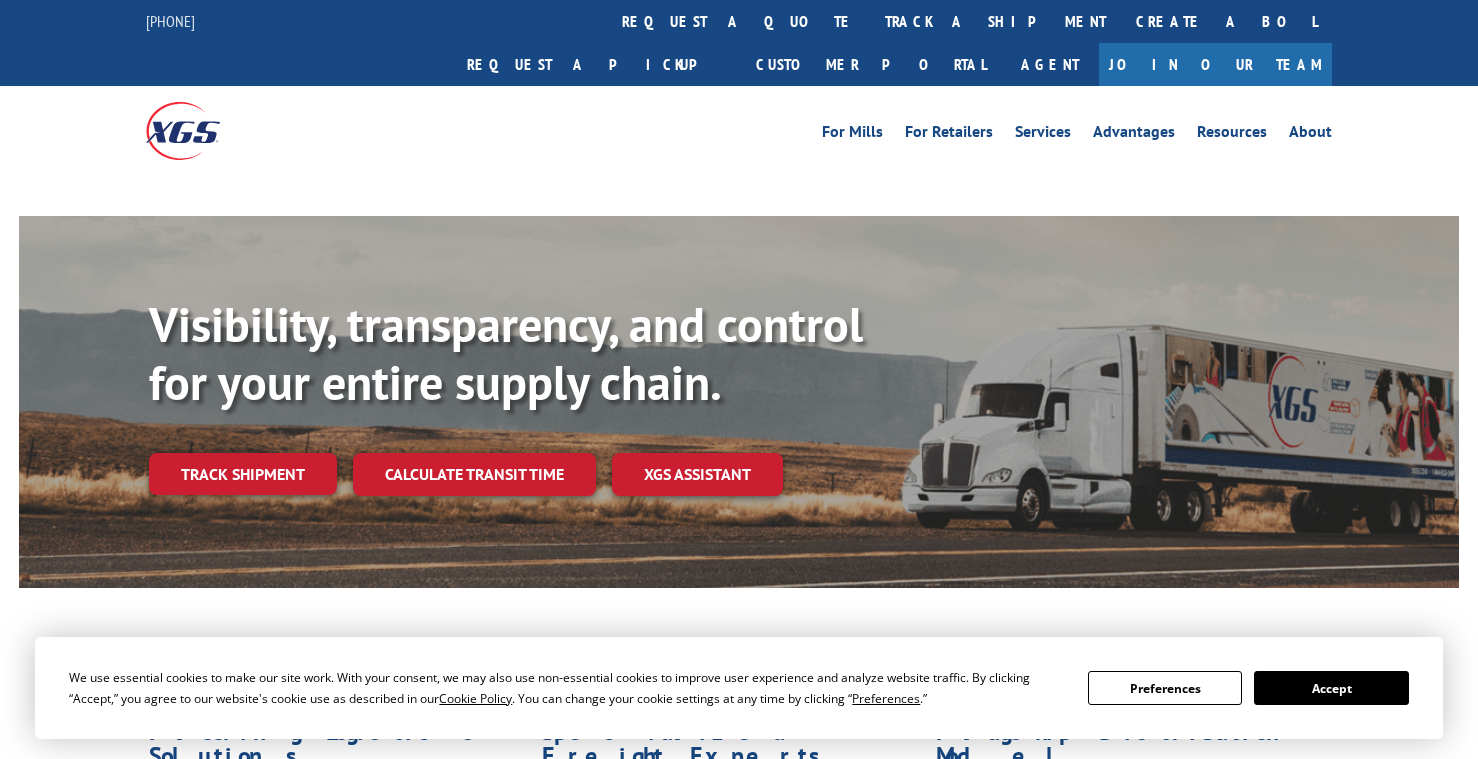 scroll, scrollTop: 0, scrollLeft: 0, axis: both 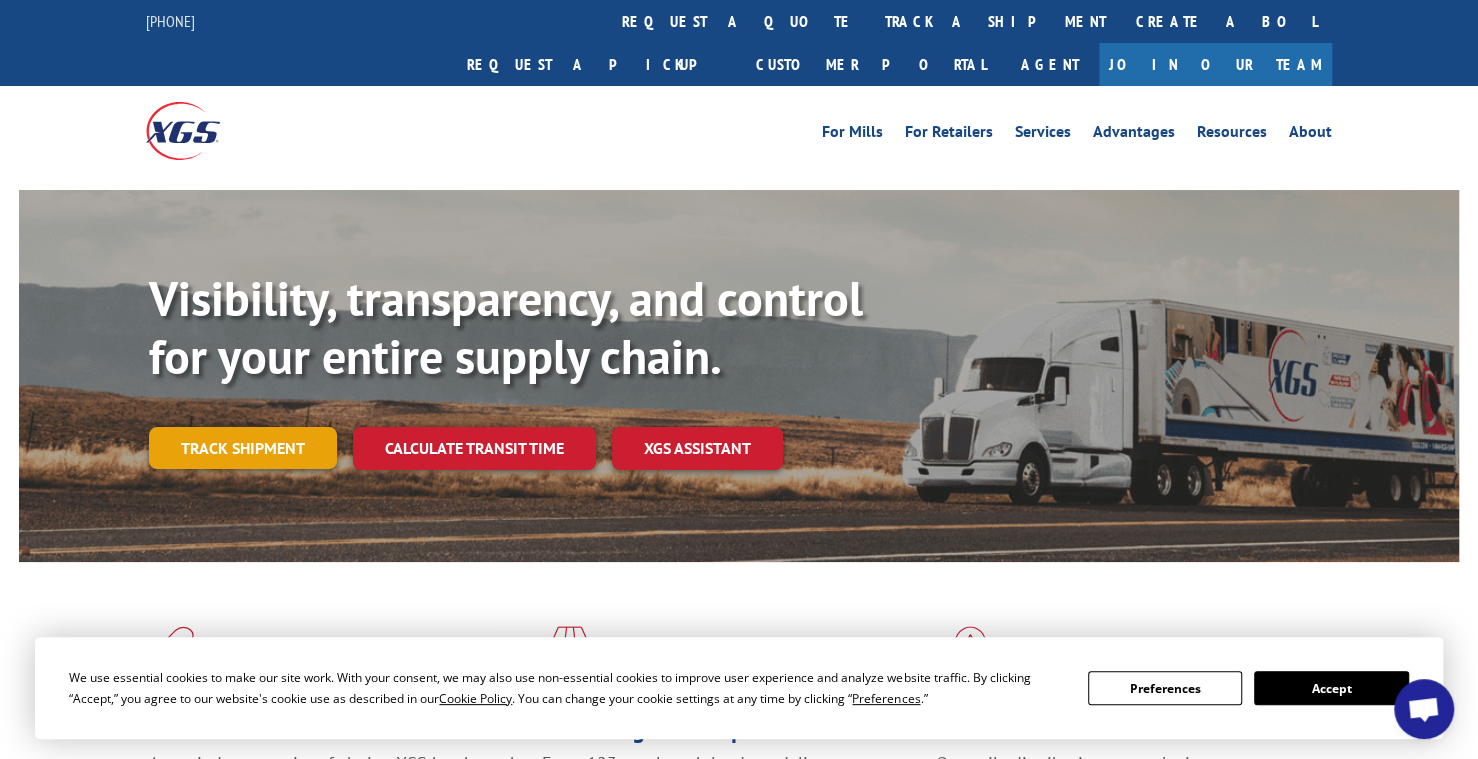 click on "Track shipment" at bounding box center (243, 448) 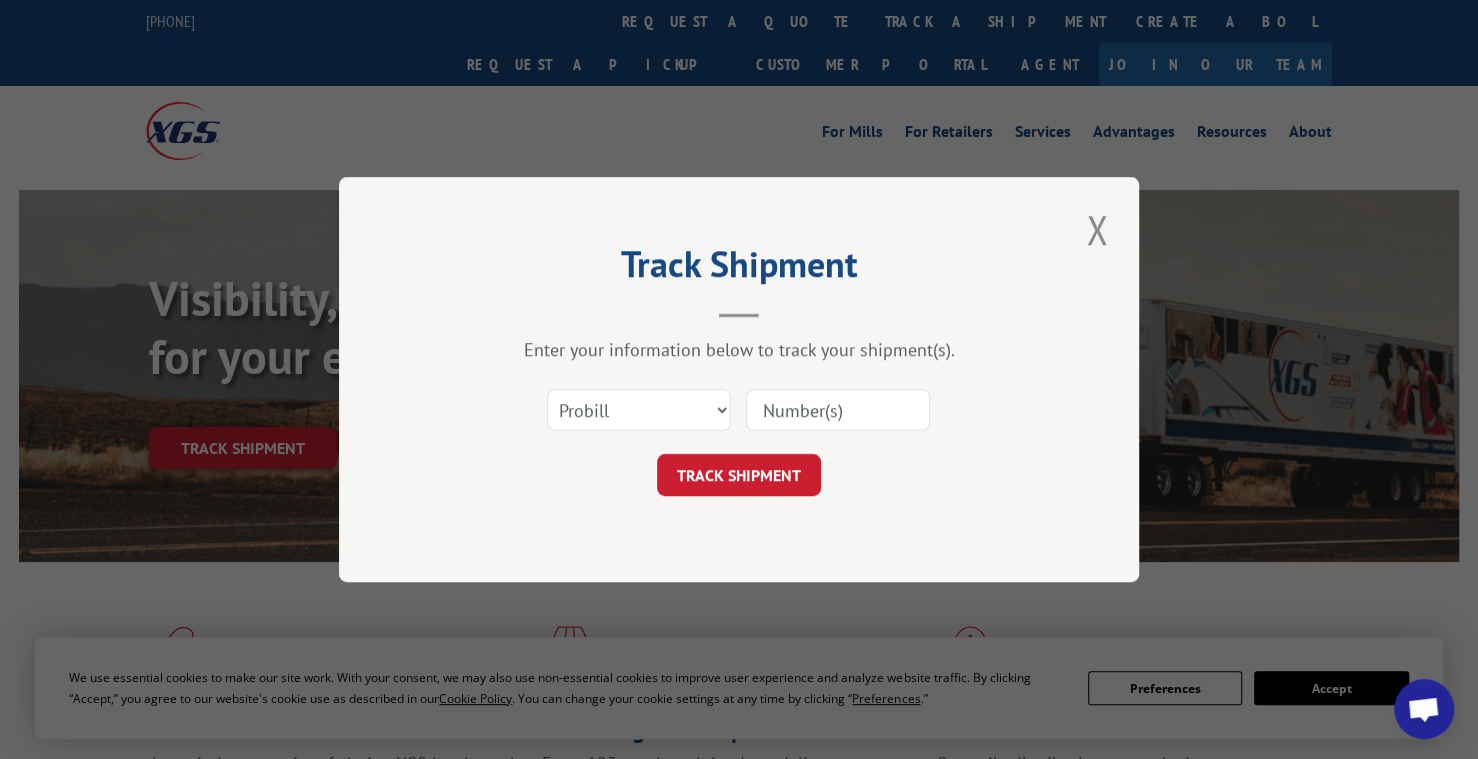 click at bounding box center (838, 410) 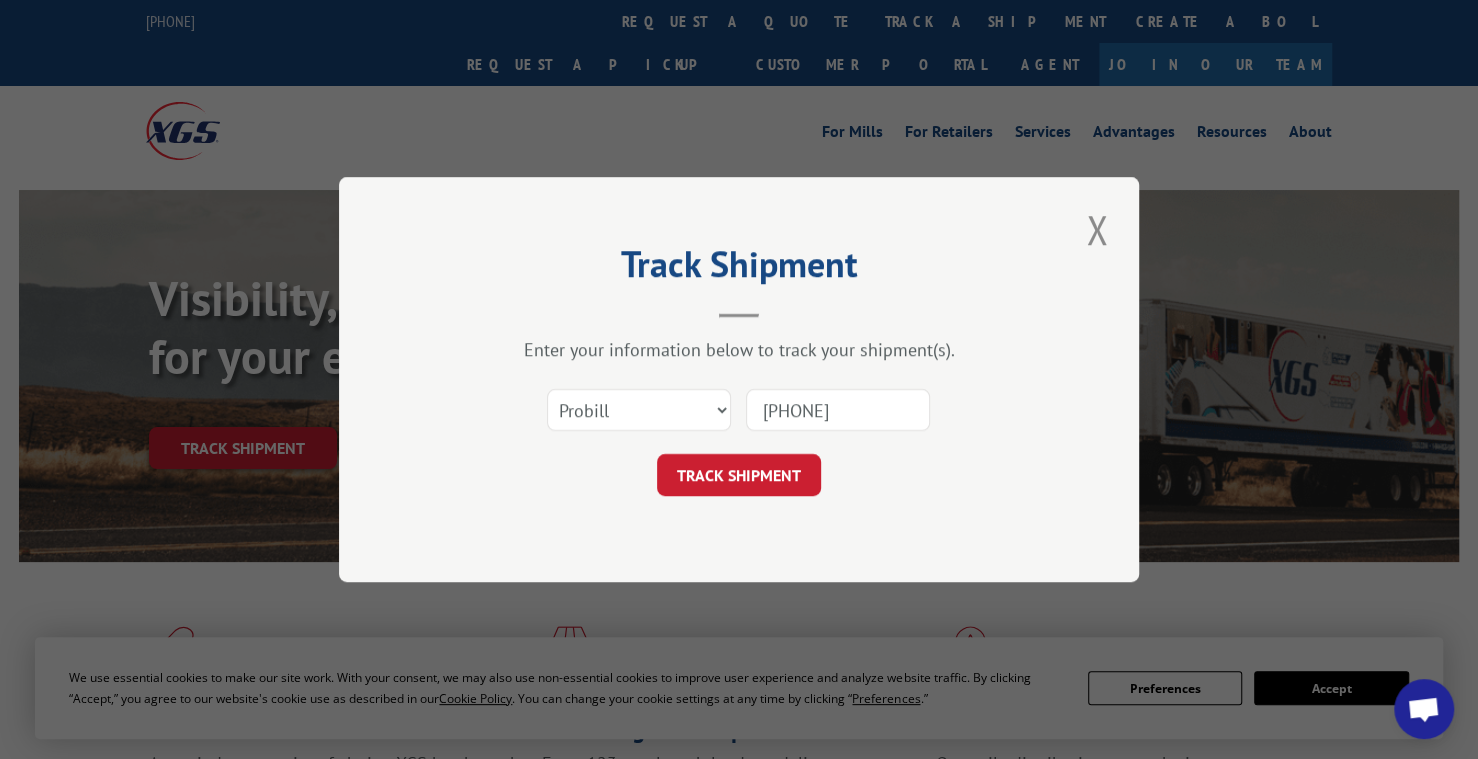 type on "[PHONE]" 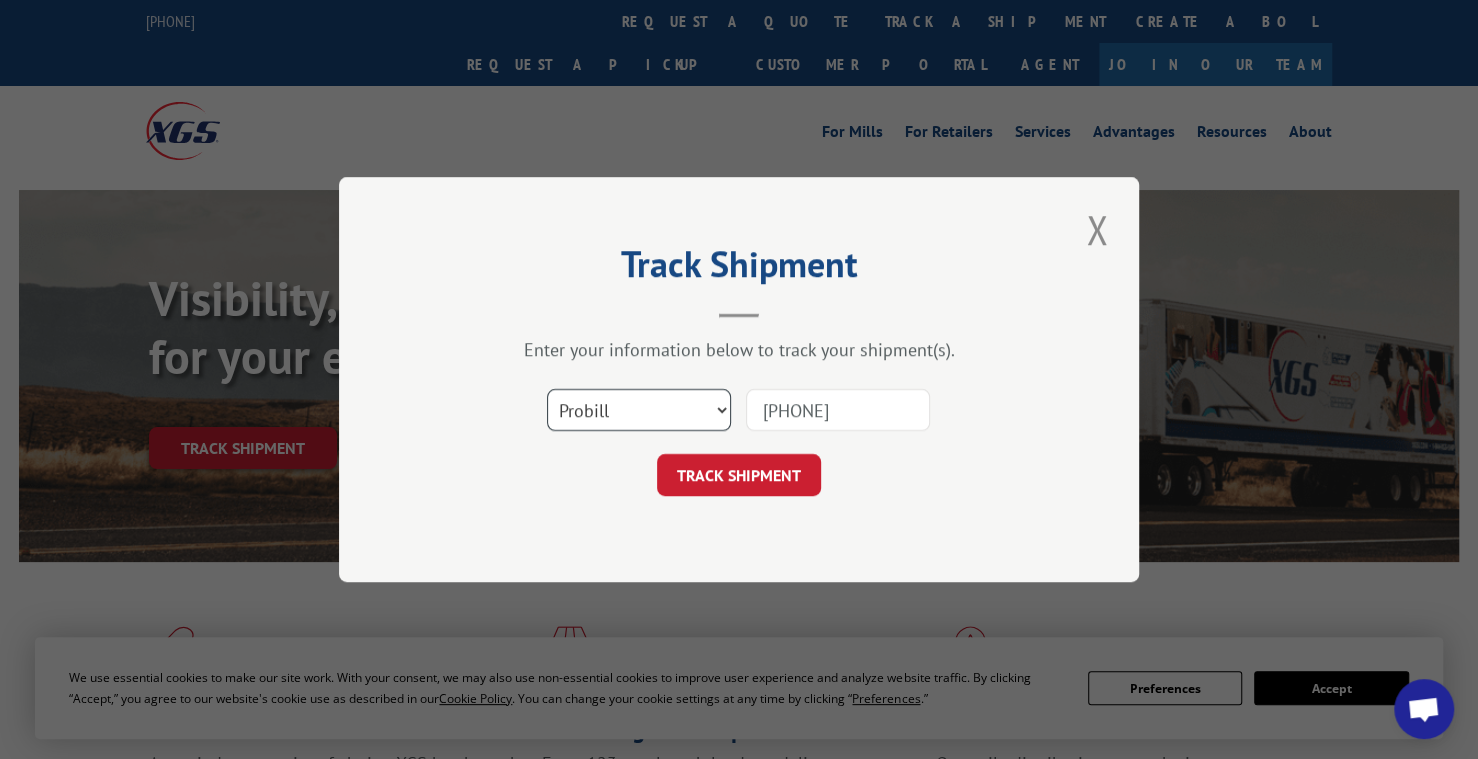 click on "Select category... Probill BOL PO" at bounding box center (639, 410) 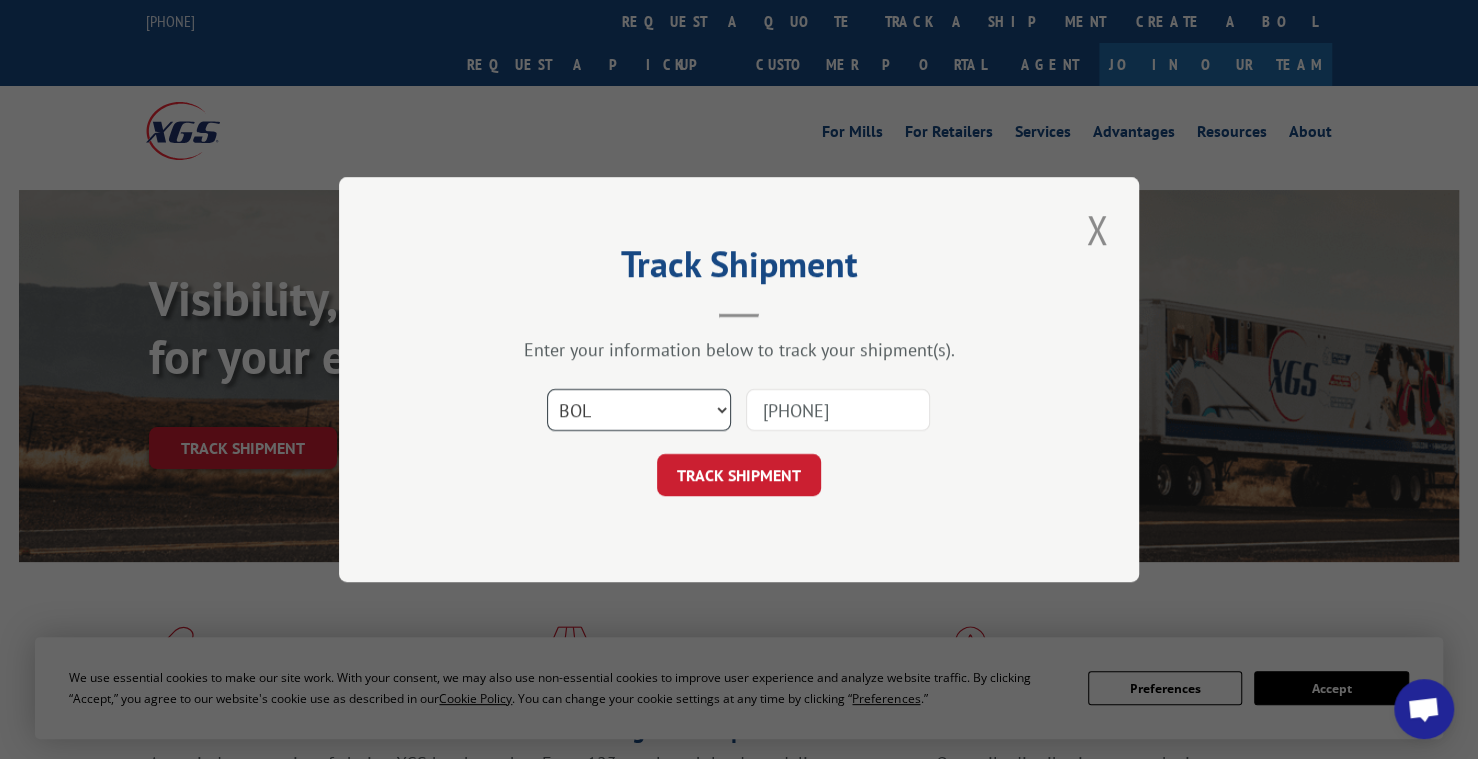 click on "Select category... Probill BOL PO" at bounding box center [639, 410] 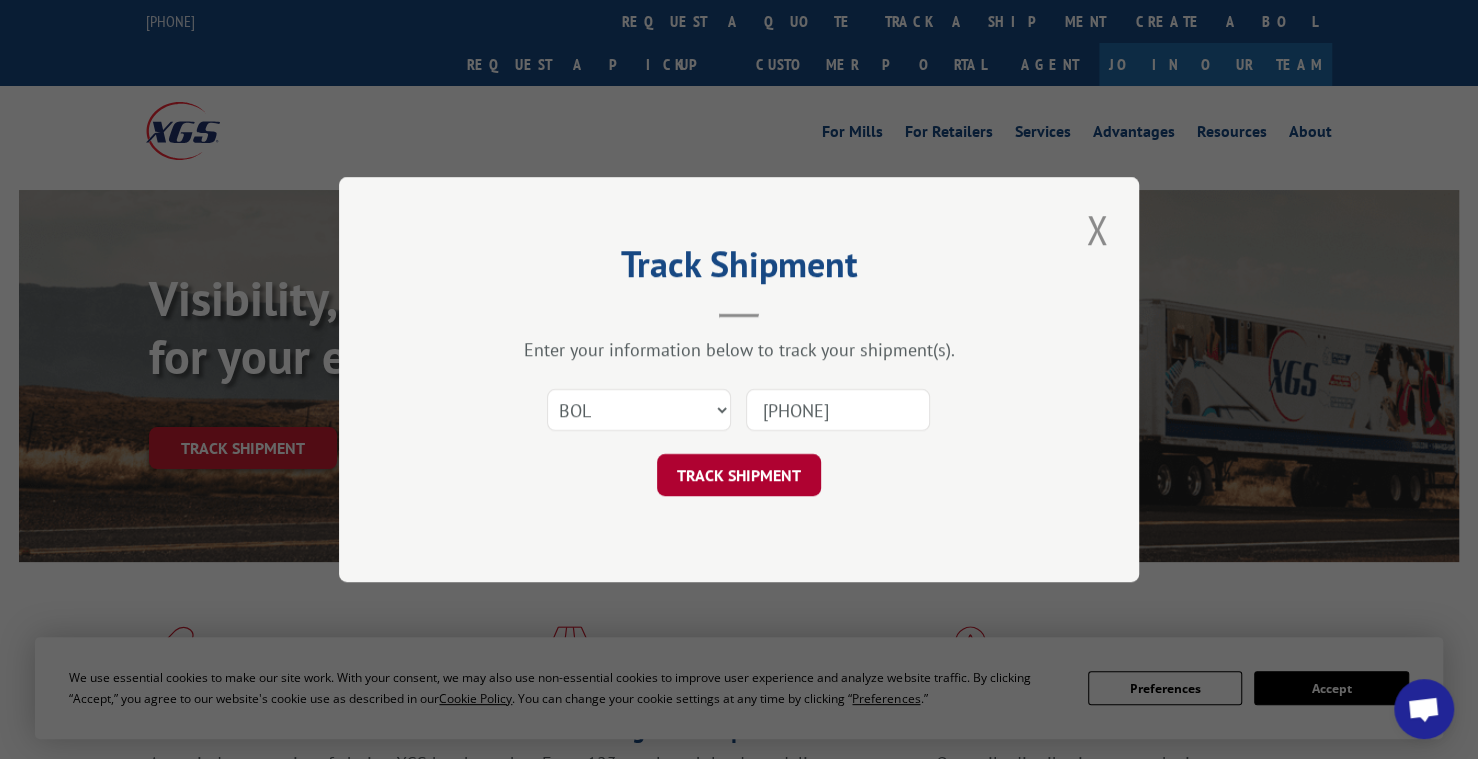 click on "TRACK SHIPMENT" at bounding box center (739, 475) 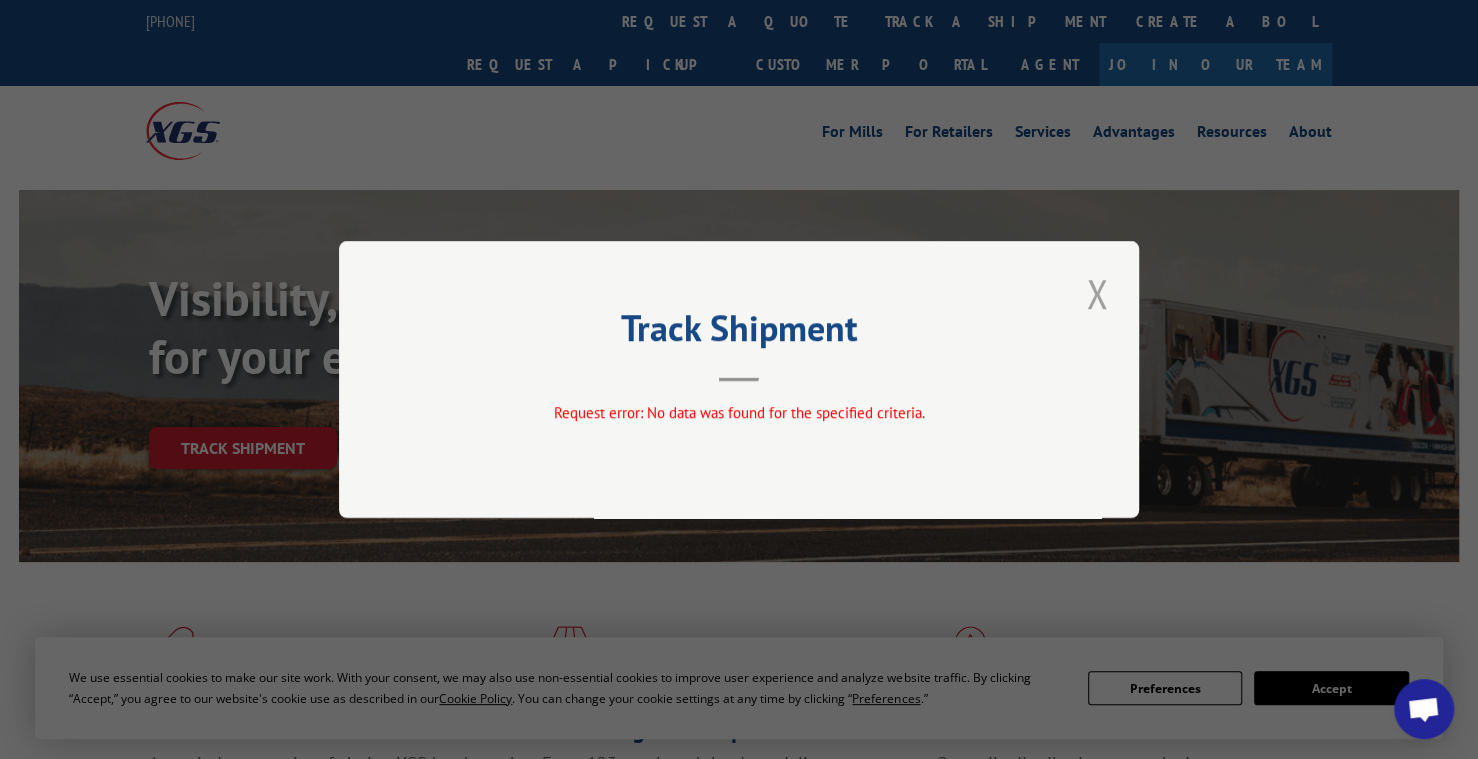 click at bounding box center [1097, 293] 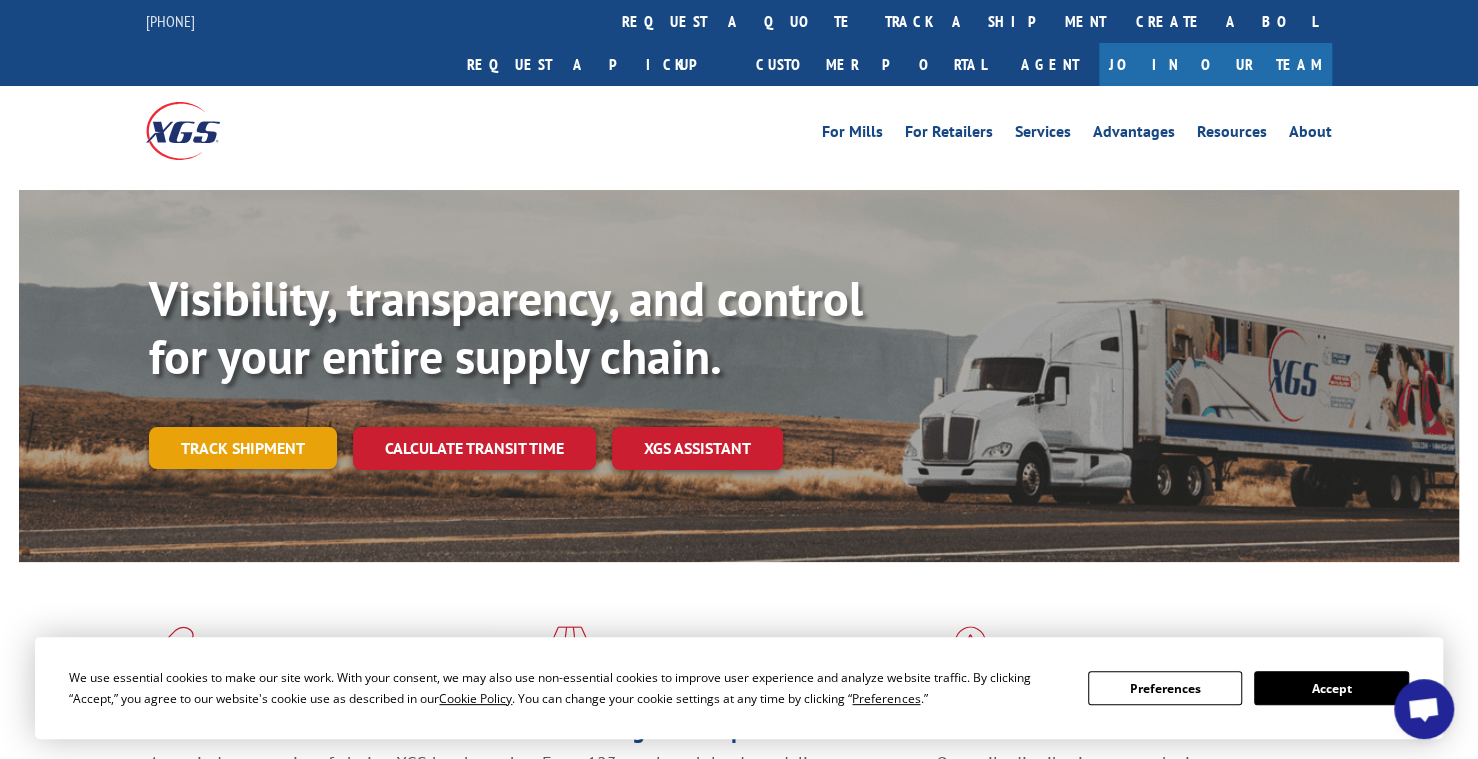 click on "Track shipment" at bounding box center (243, 448) 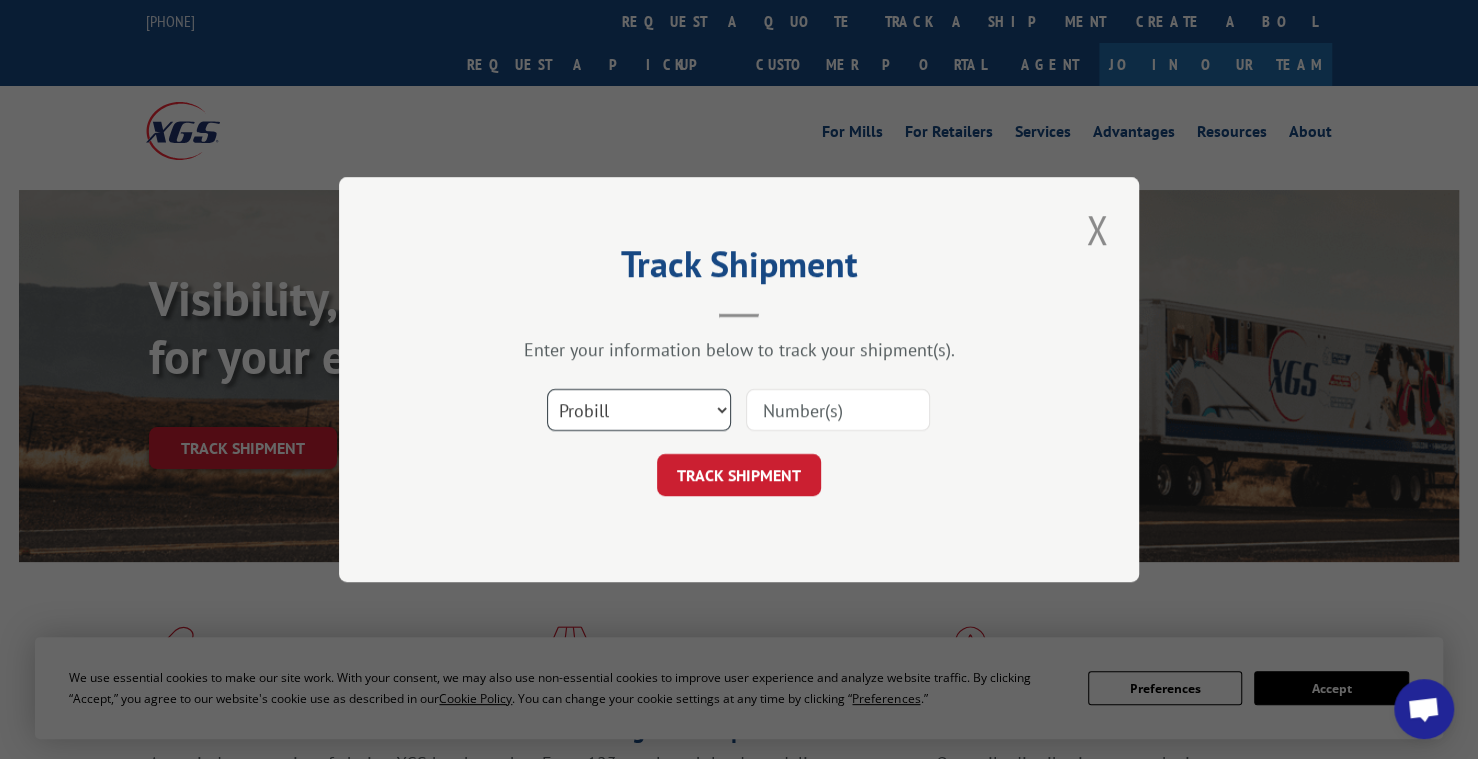 click on "Select category... Probill BOL PO" at bounding box center [639, 410] 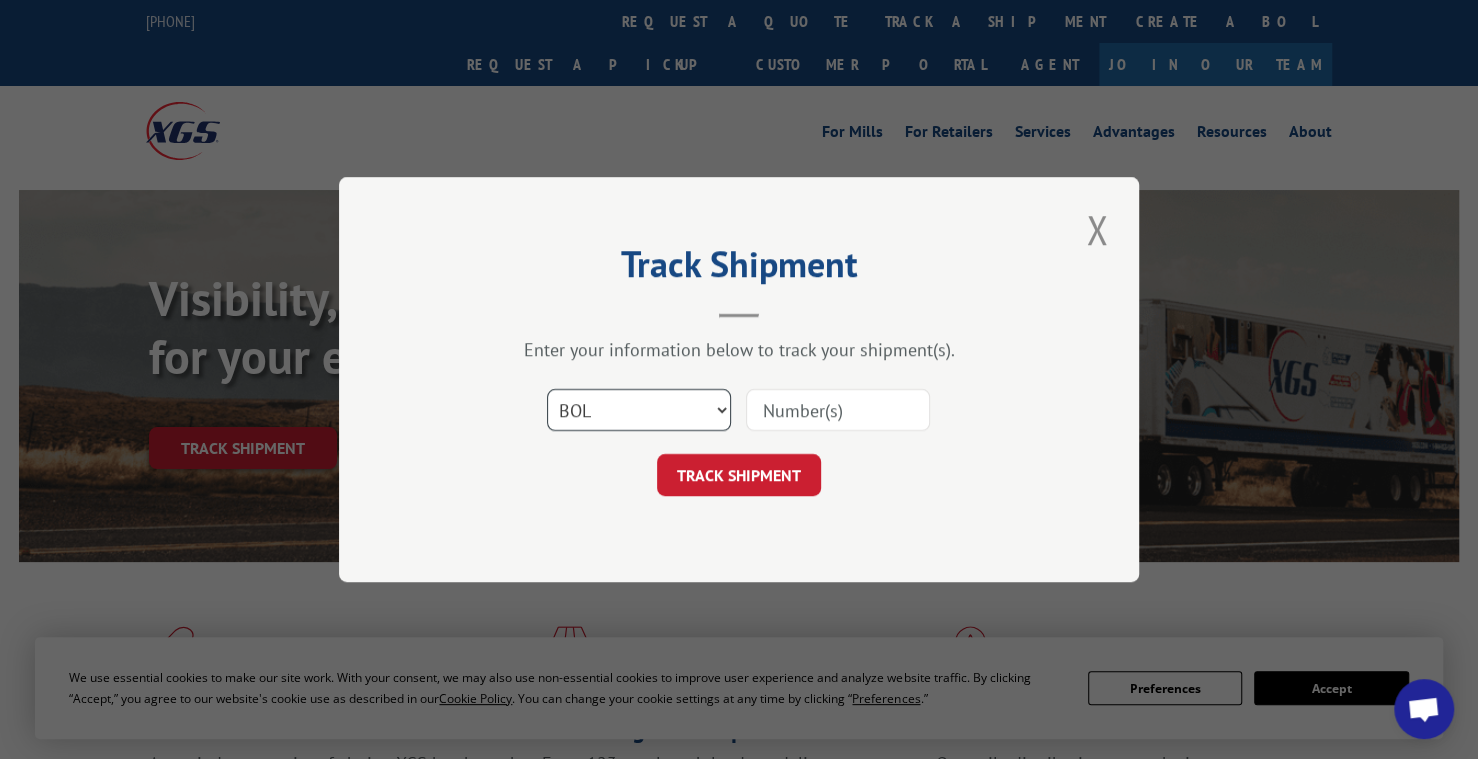 click on "Select category... Probill BOL PO" at bounding box center [639, 410] 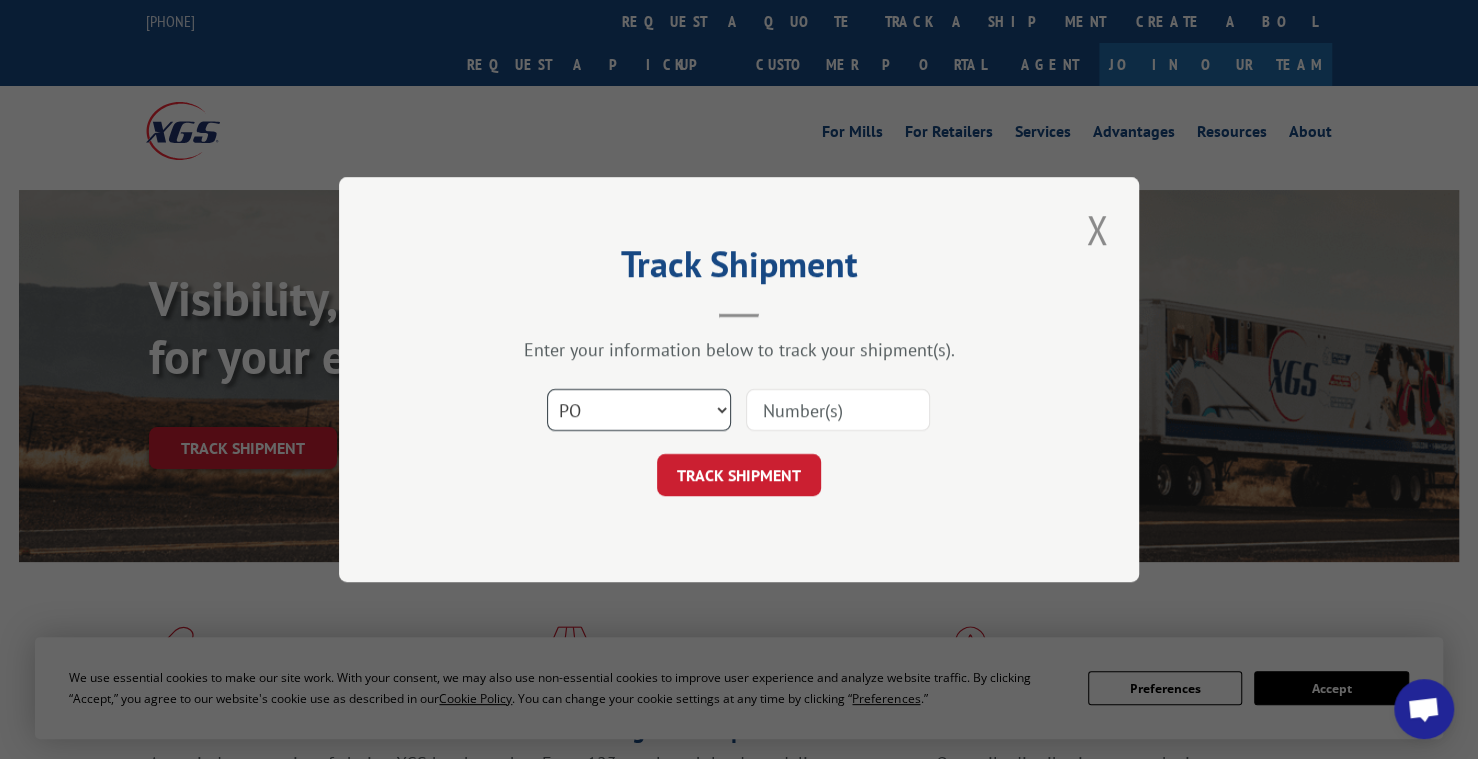 click on "Select category... Probill BOL PO" at bounding box center [639, 410] 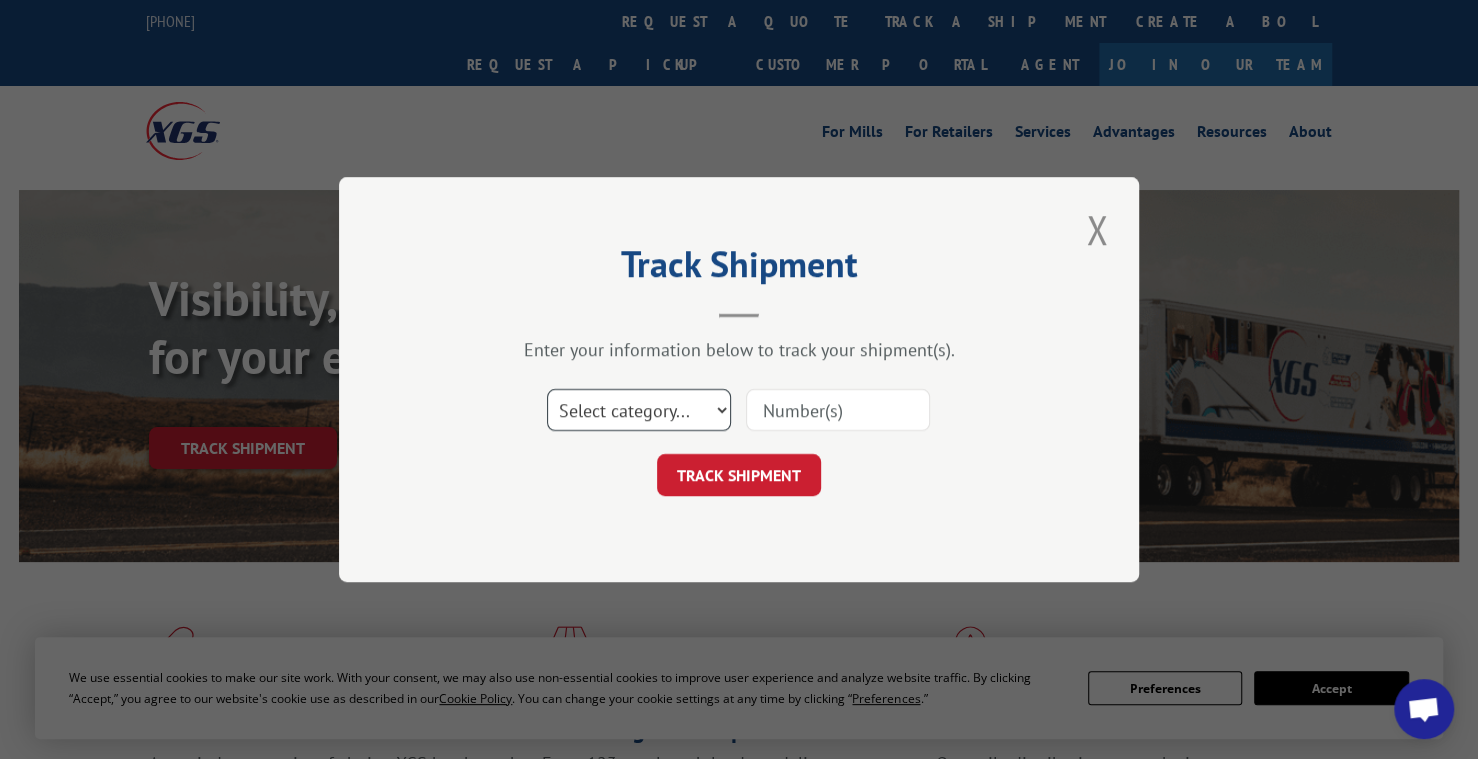 click on "Select category... Probill BOL PO" at bounding box center (639, 410) 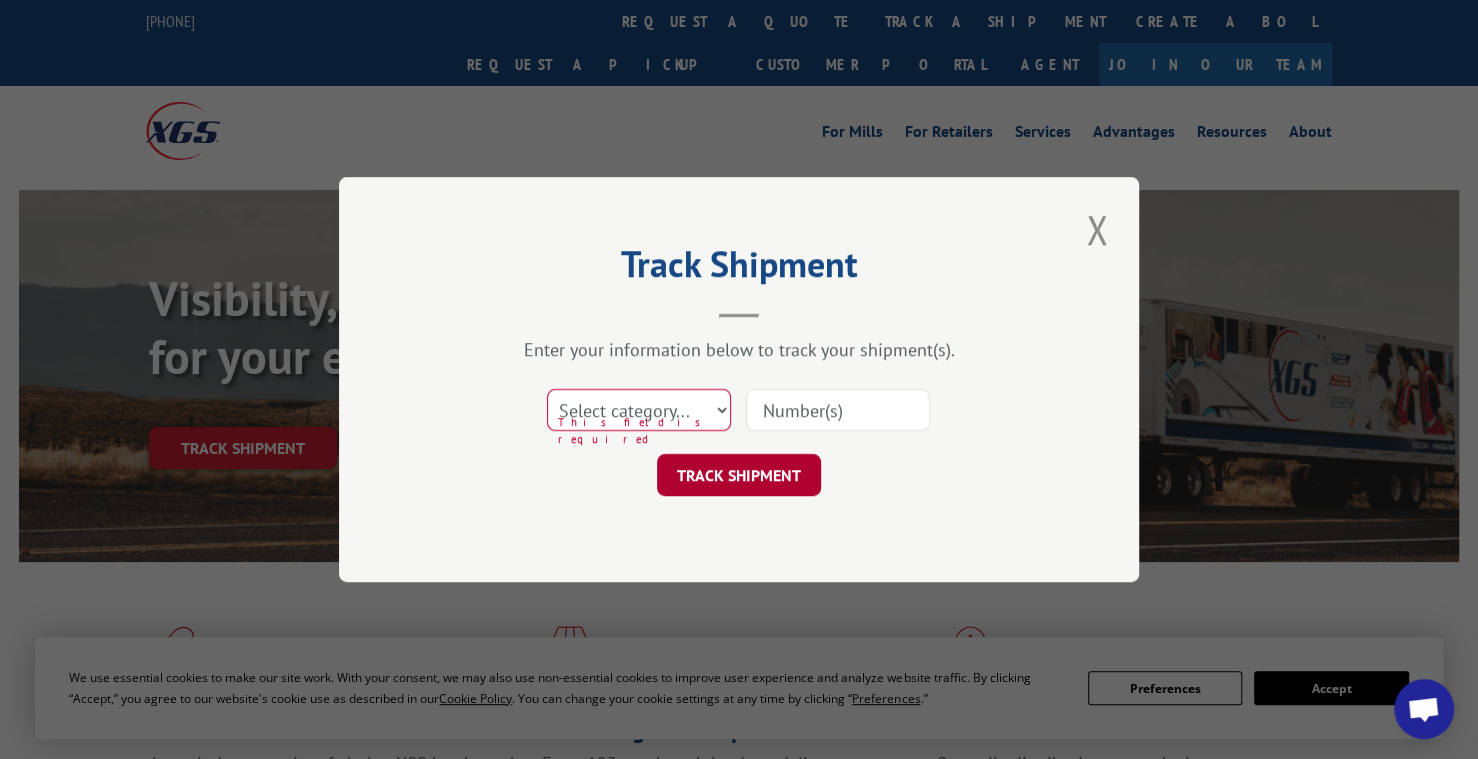 click on "TRACK SHIPMENT" at bounding box center [739, 475] 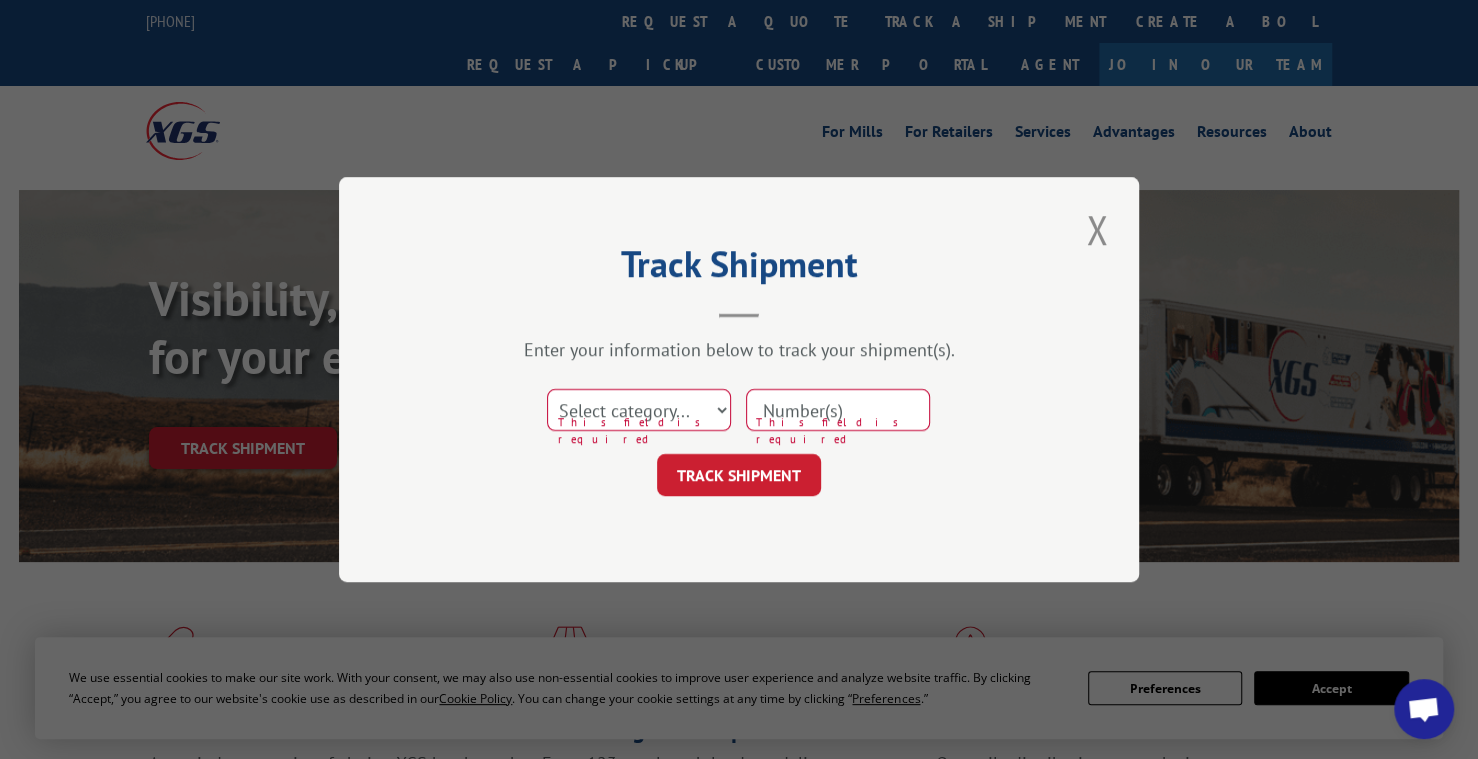 click at bounding box center [838, 410] 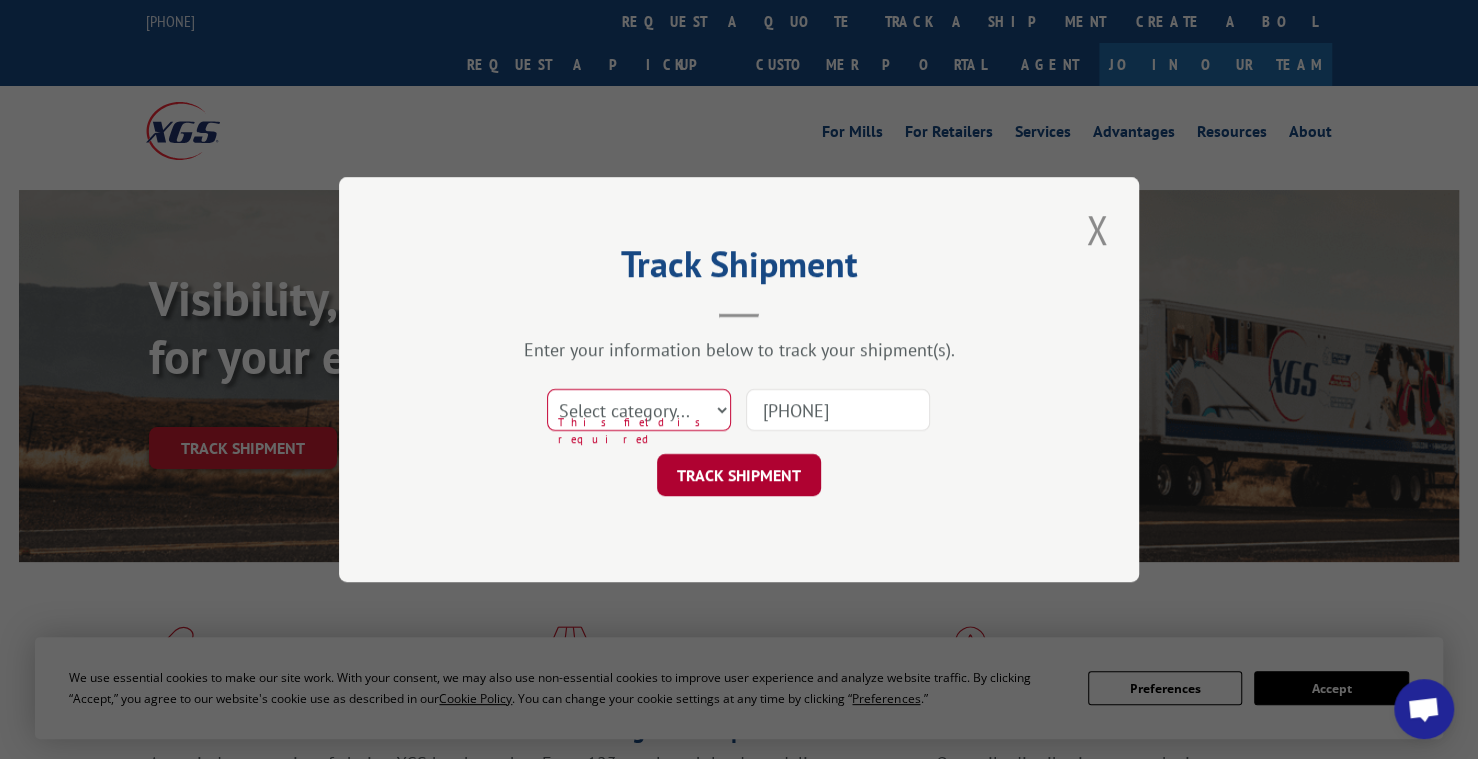 type on "[PHONE]" 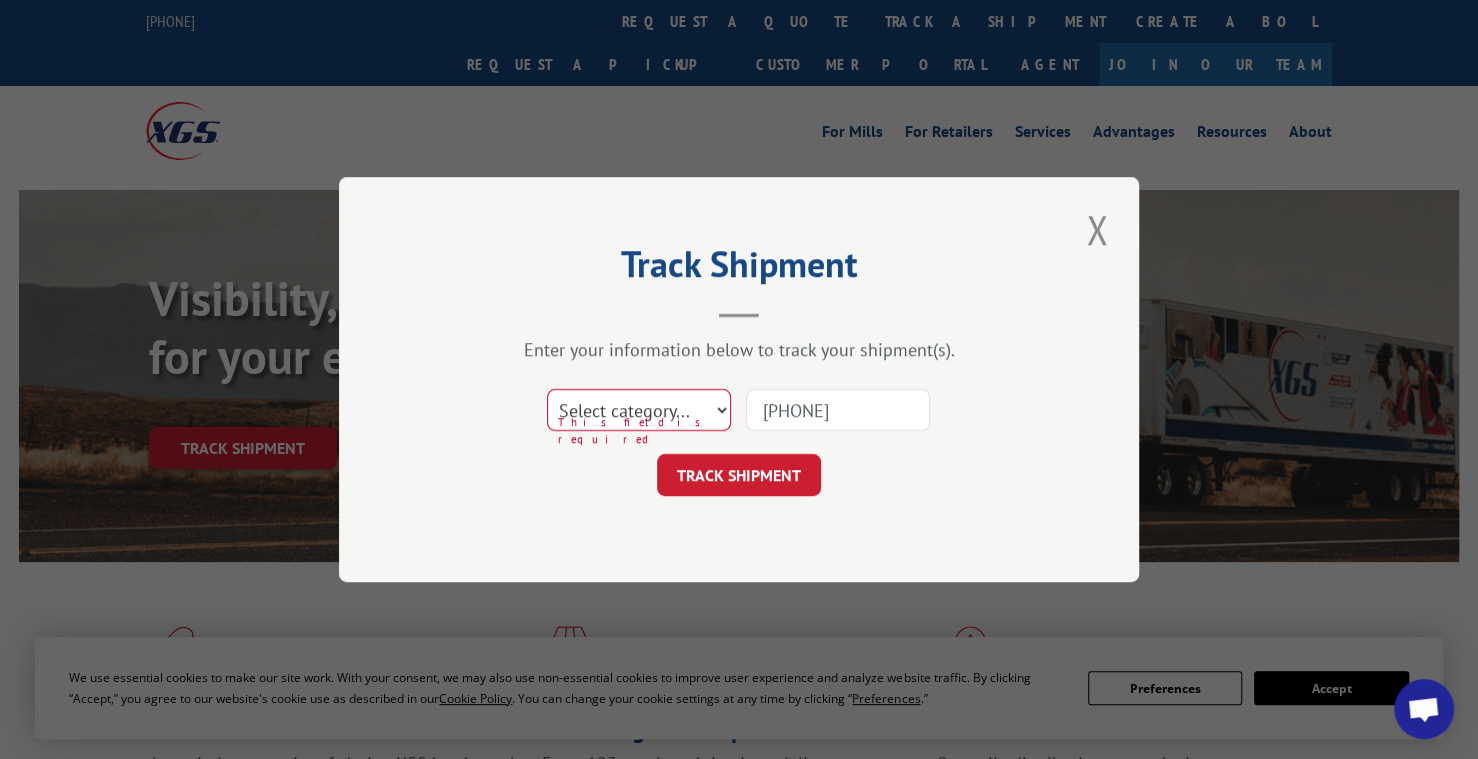 click on "Select category... Probill BOL PO" at bounding box center (639, 410) 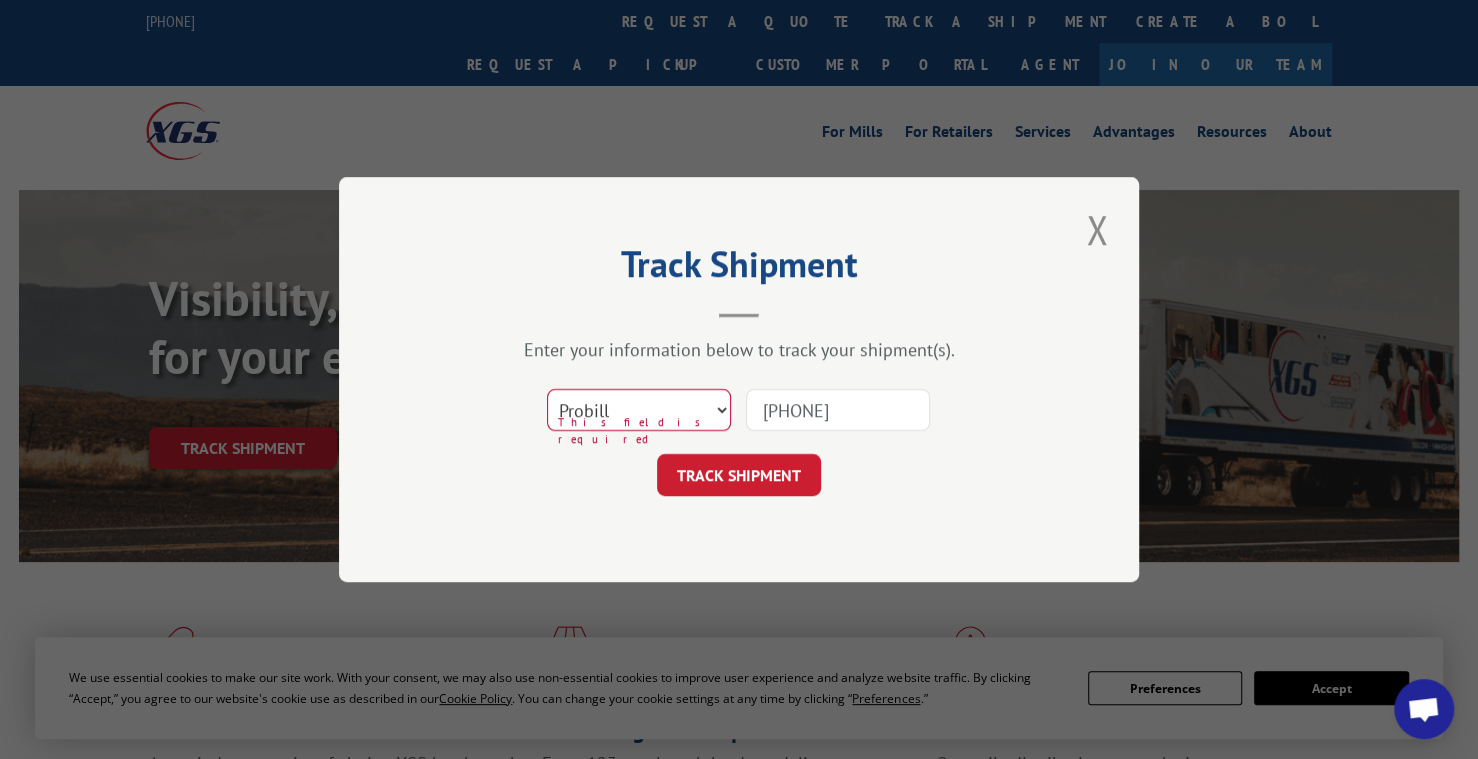 click on "Select category... Probill BOL PO" at bounding box center [639, 410] 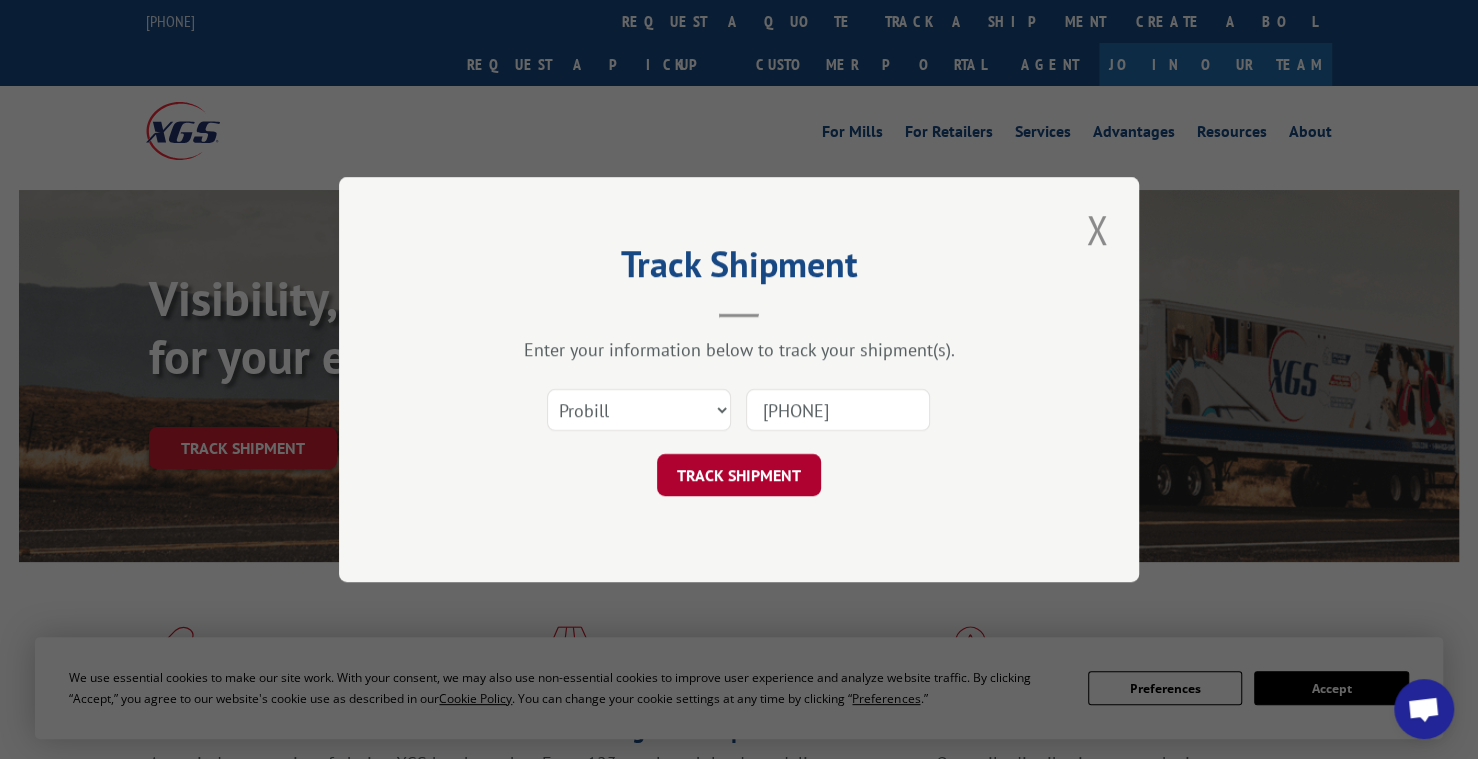 click on "TRACK SHIPMENT" at bounding box center (739, 475) 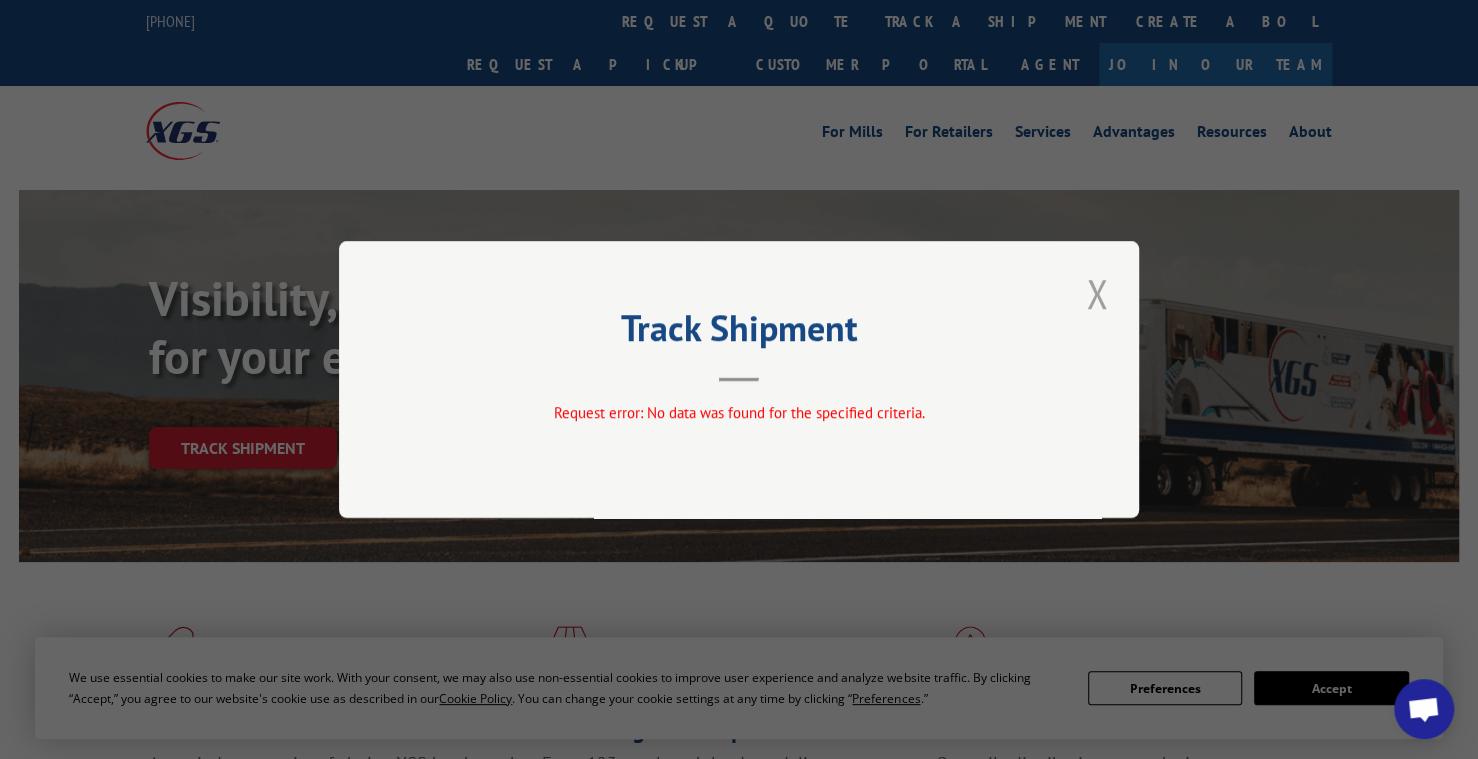 click at bounding box center [1097, 293] 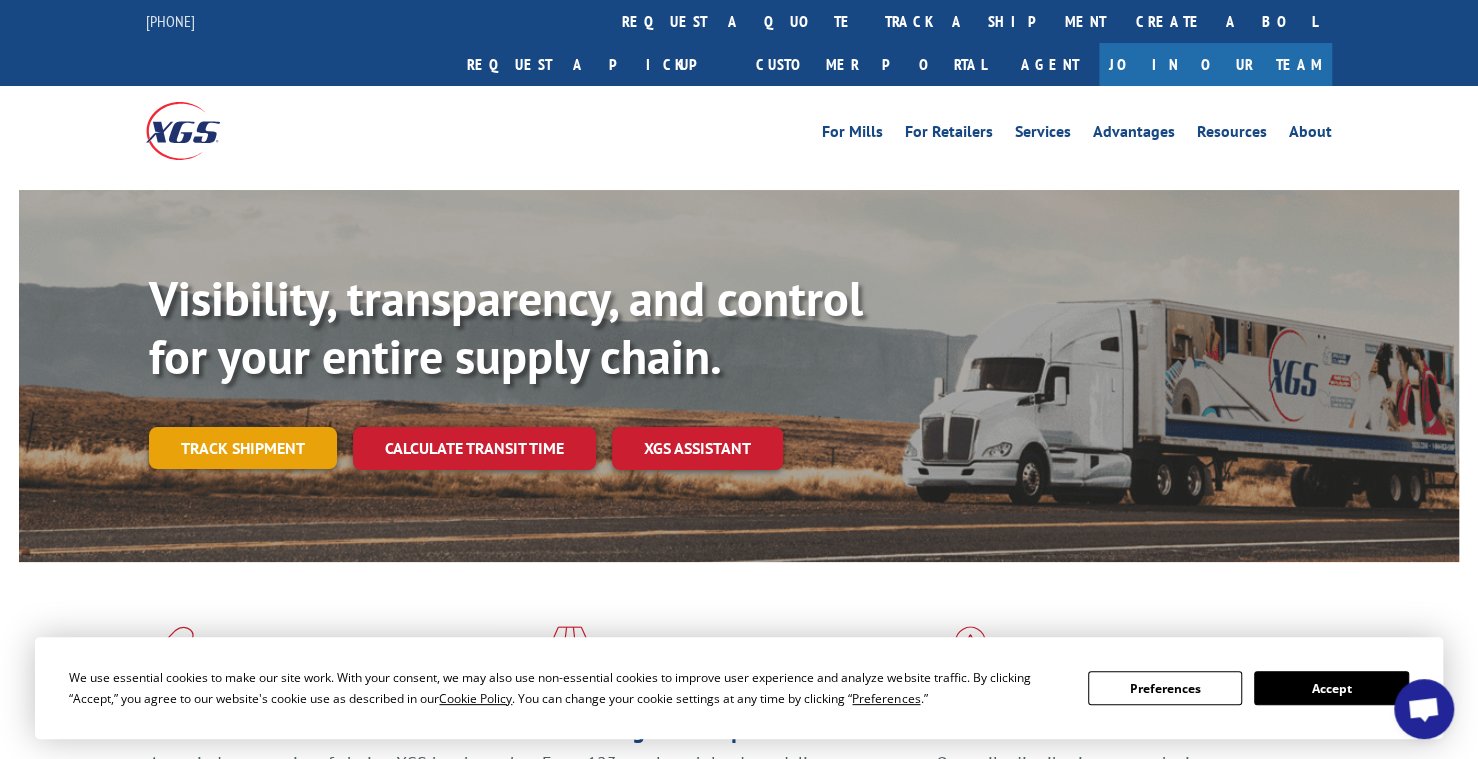 click on "Track shipment" at bounding box center [243, 448] 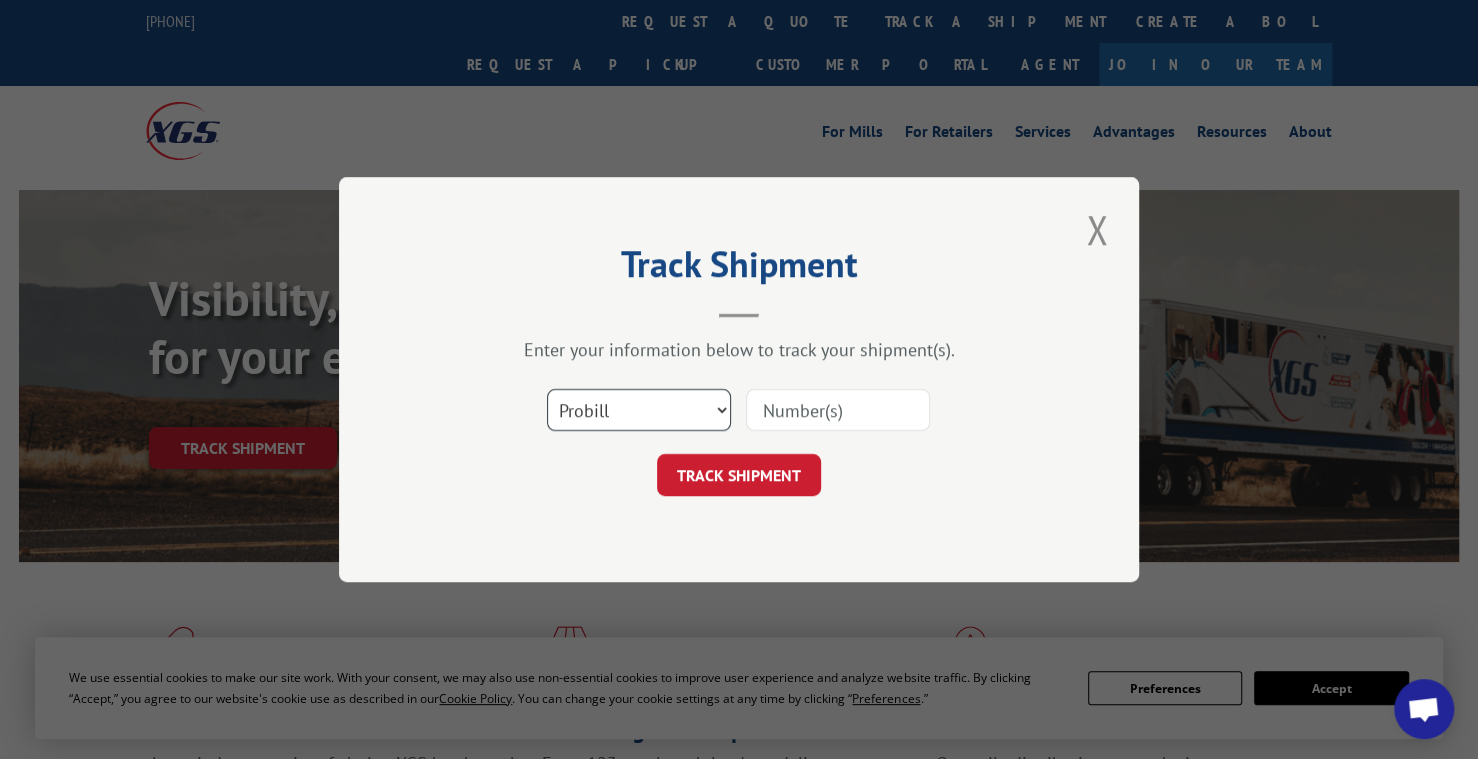 click on "Select category... Probill BOL PO" at bounding box center [639, 410] 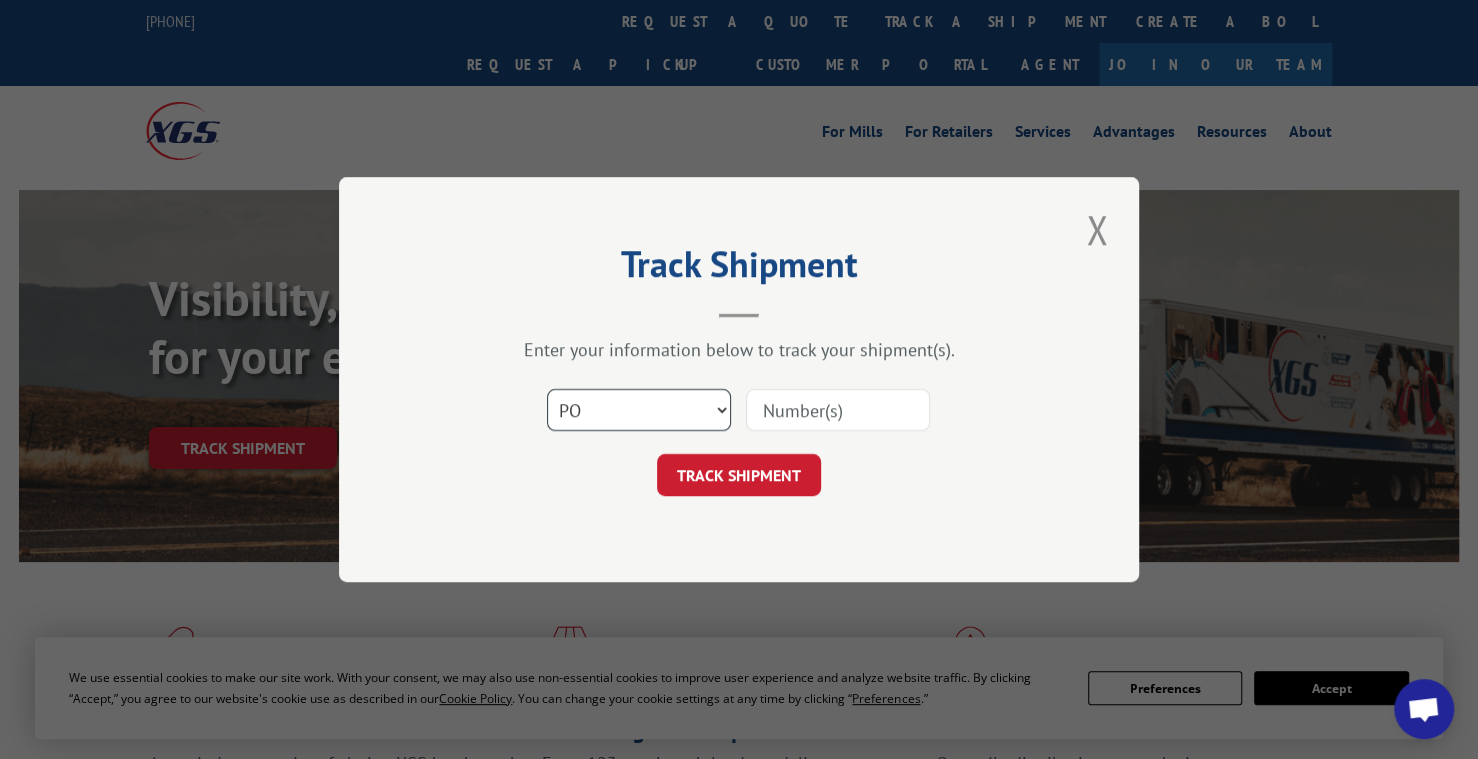 click on "Select category... Probill BOL PO" at bounding box center [639, 410] 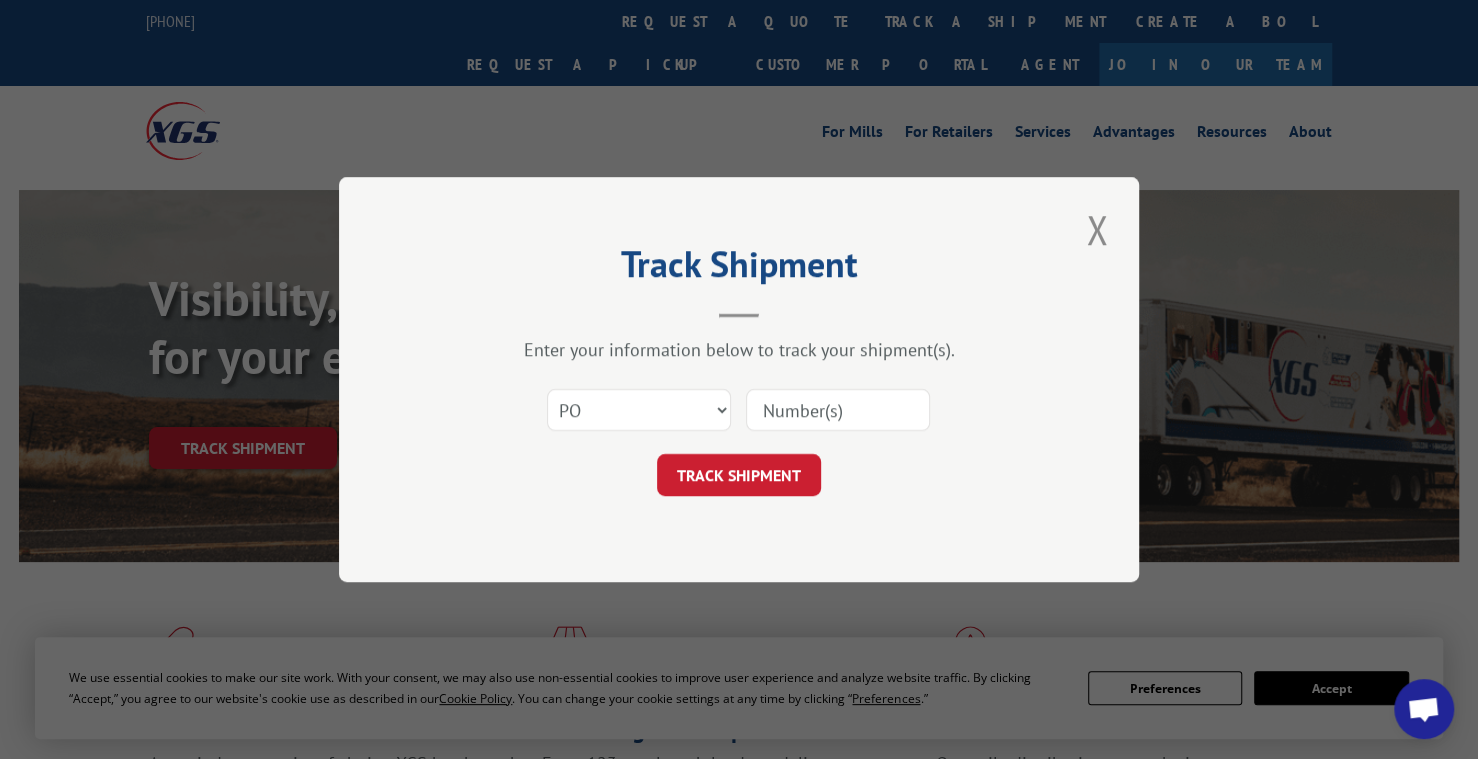 click at bounding box center (838, 410) 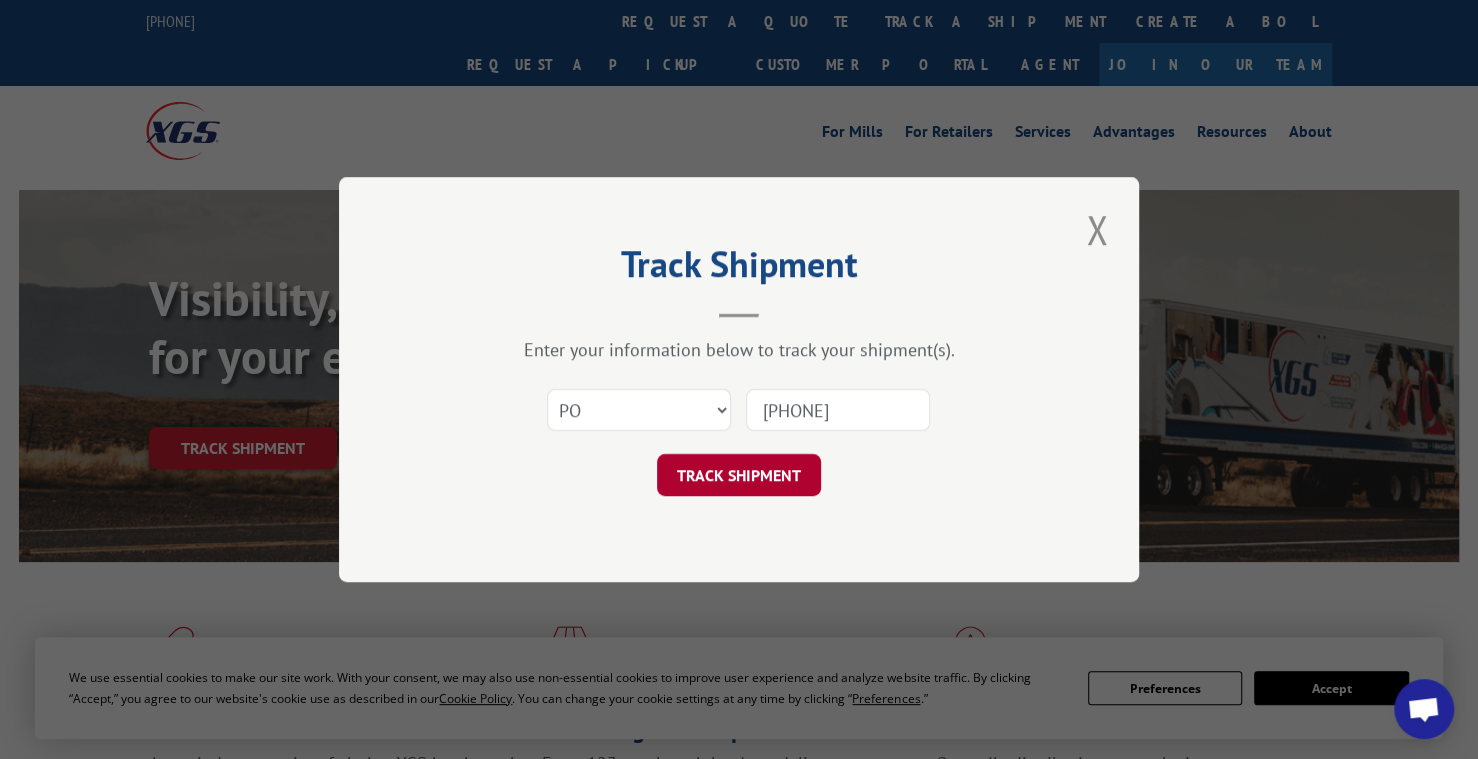 type on "[PHONE]" 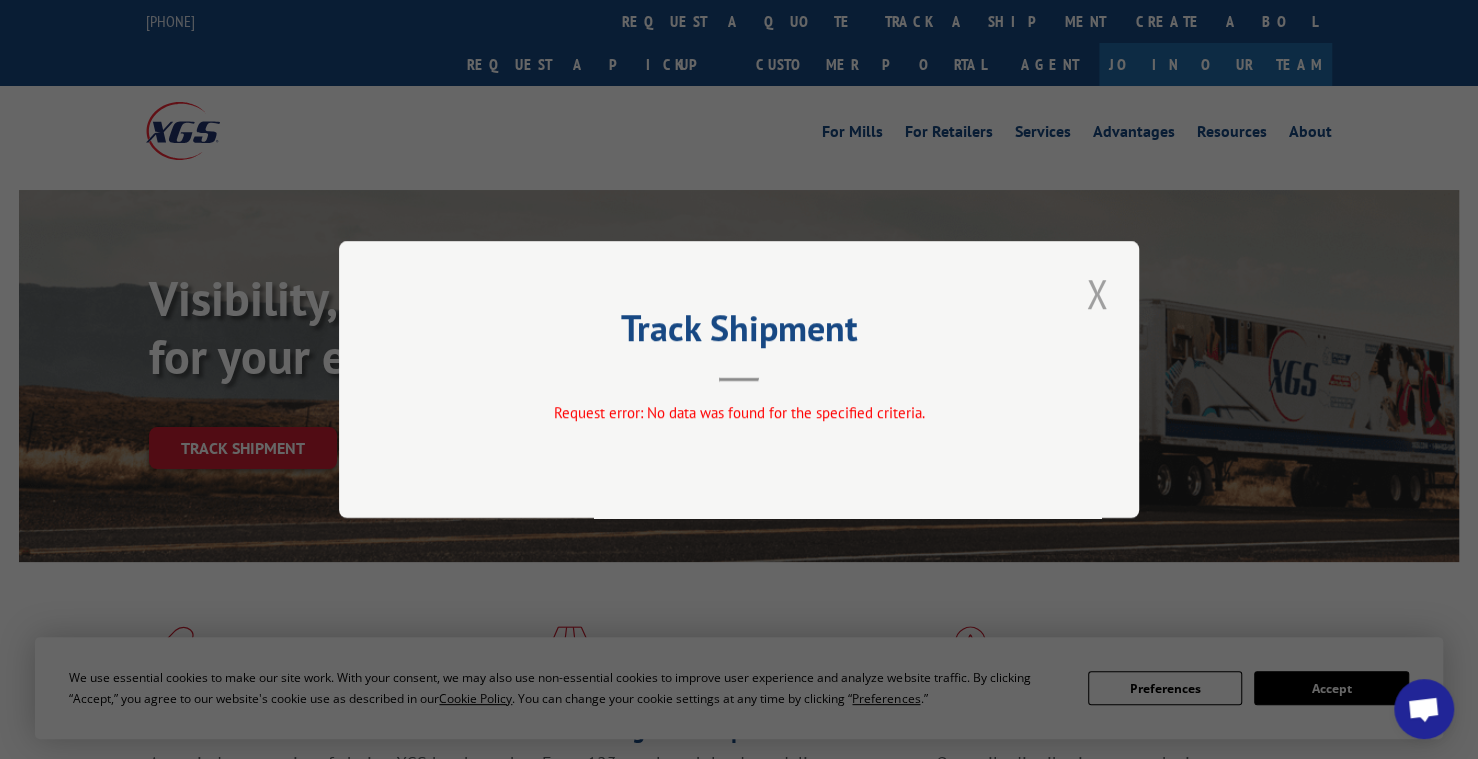 click at bounding box center [1097, 293] 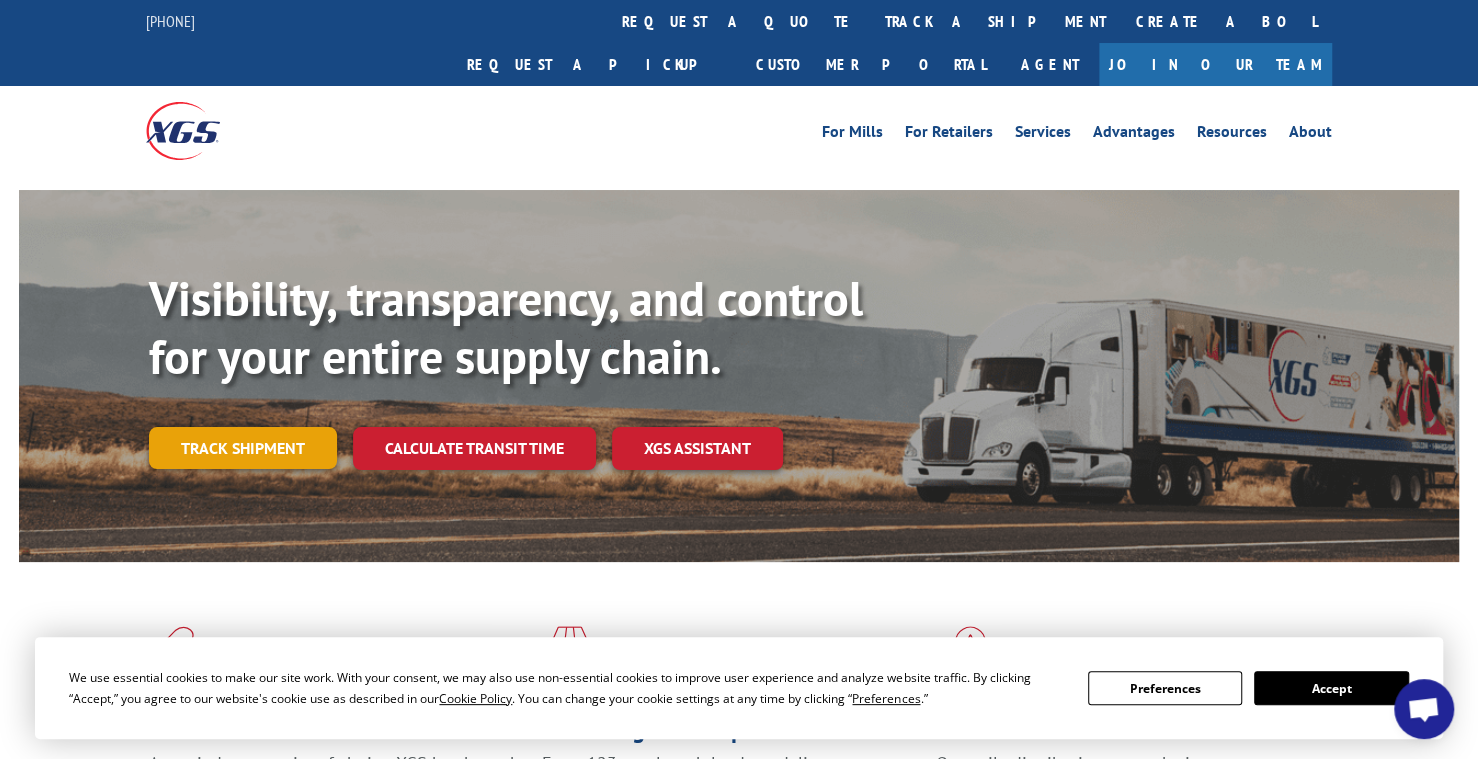 click on "Track shipment" at bounding box center [243, 448] 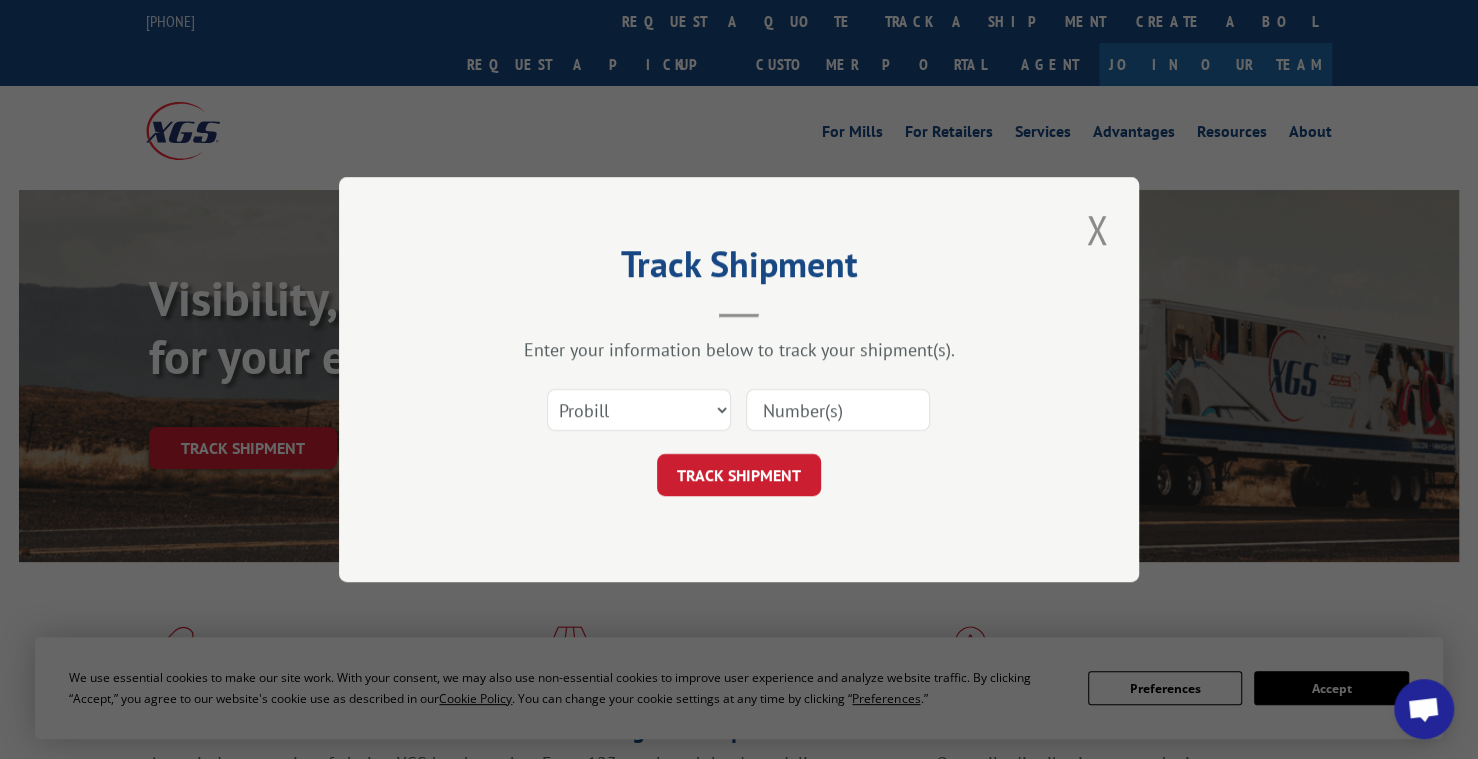 click on "Select category... Probill BOL PO" at bounding box center (739, 410) 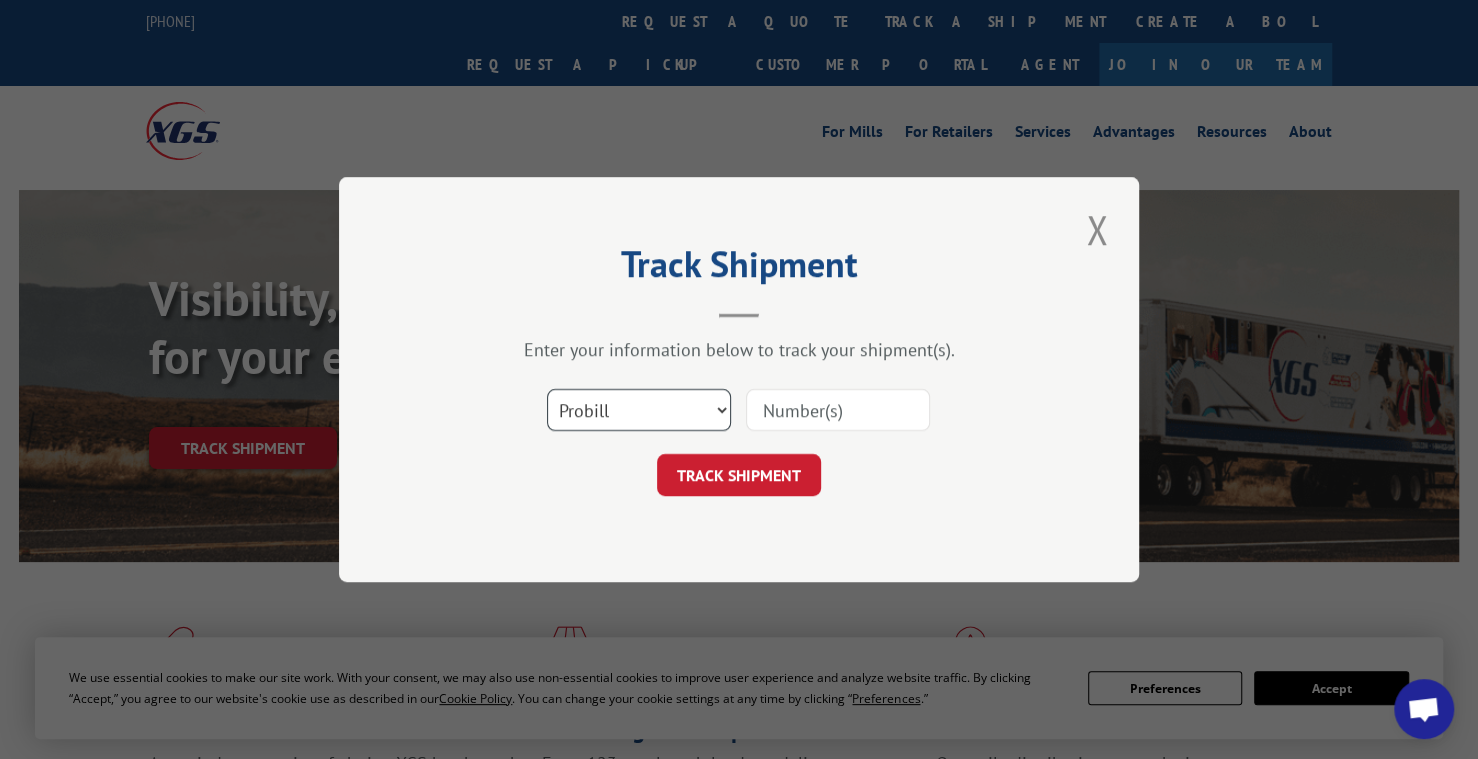 click on "Select category... Probill BOL PO" at bounding box center [639, 410] 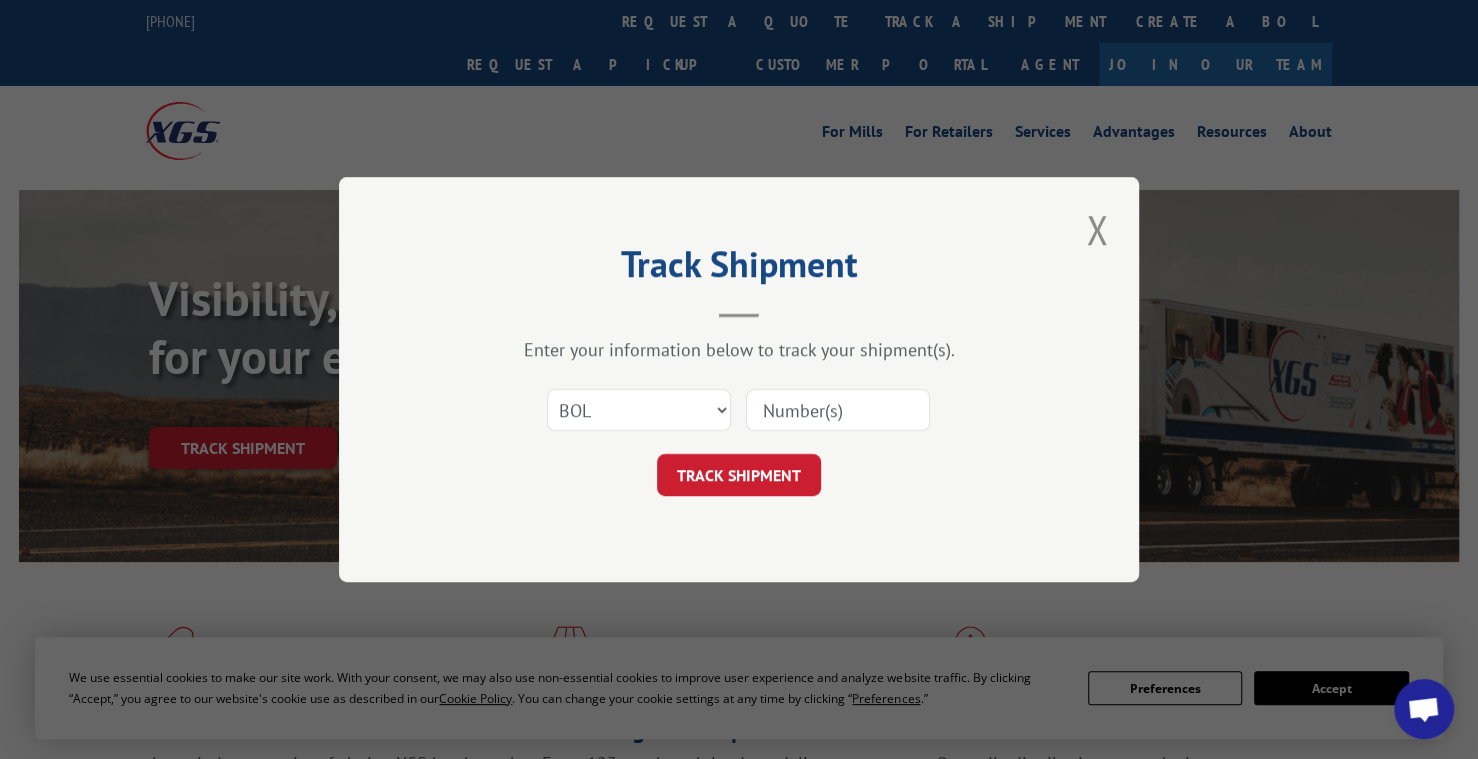 click at bounding box center (838, 410) 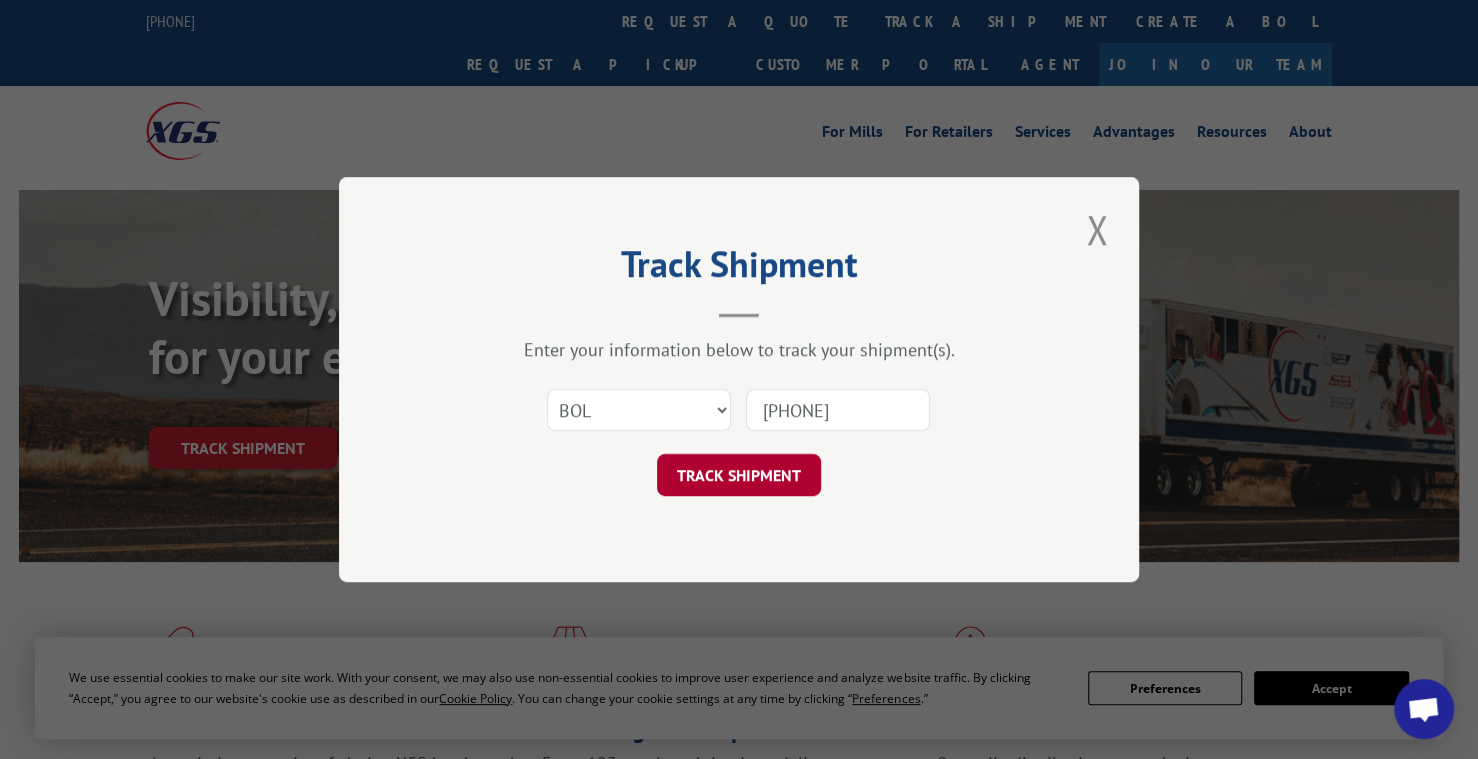 type on "[PHONE]" 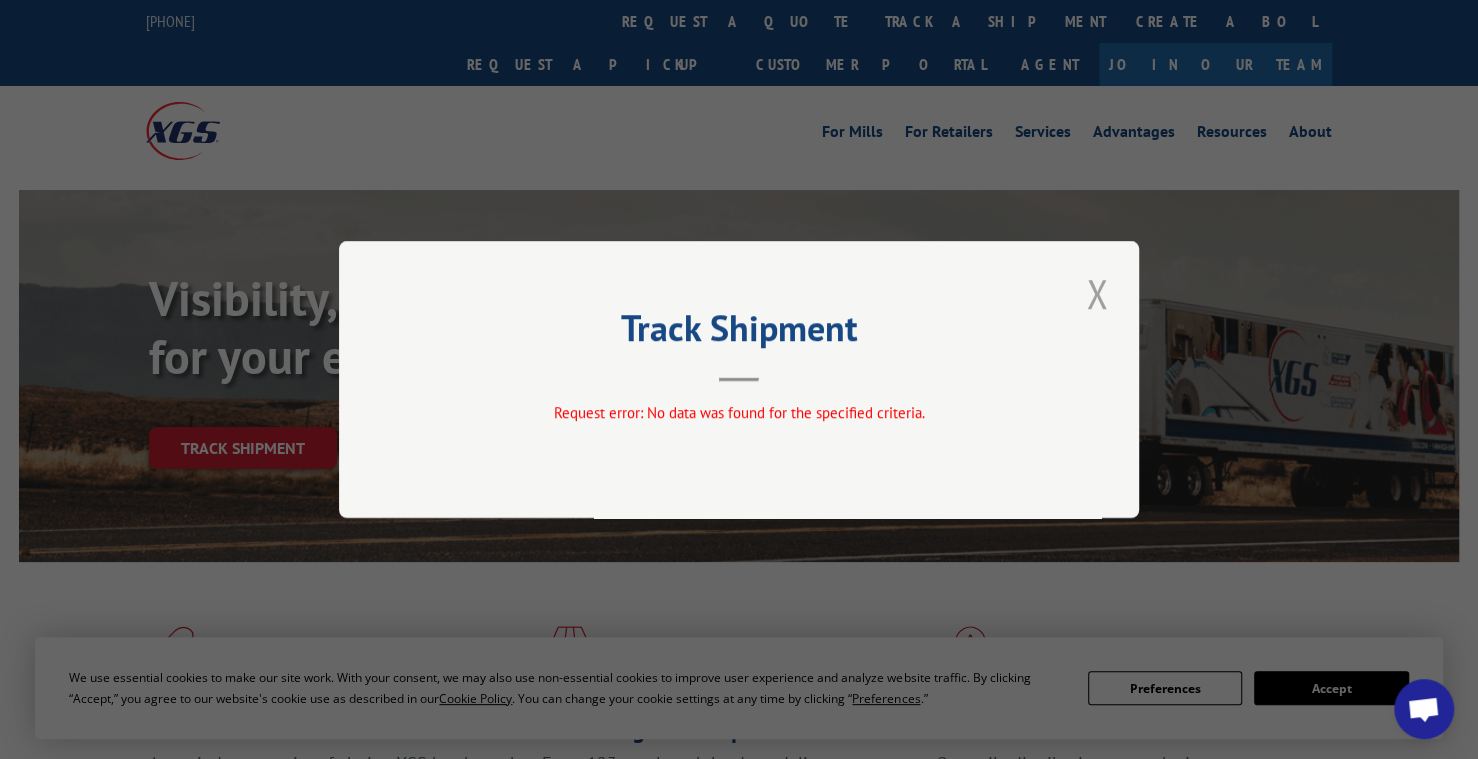 click at bounding box center [1097, 293] 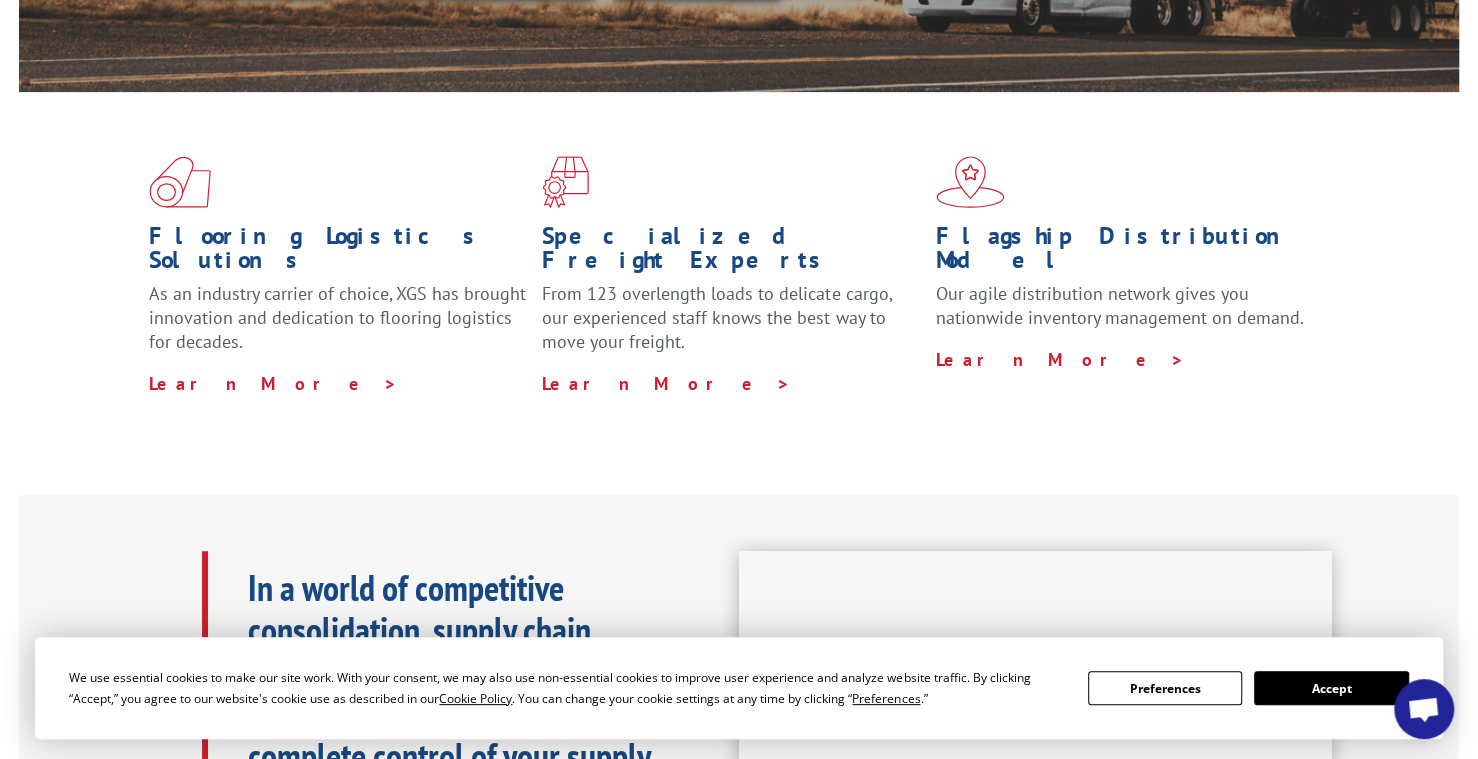 scroll, scrollTop: 700, scrollLeft: 0, axis: vertical 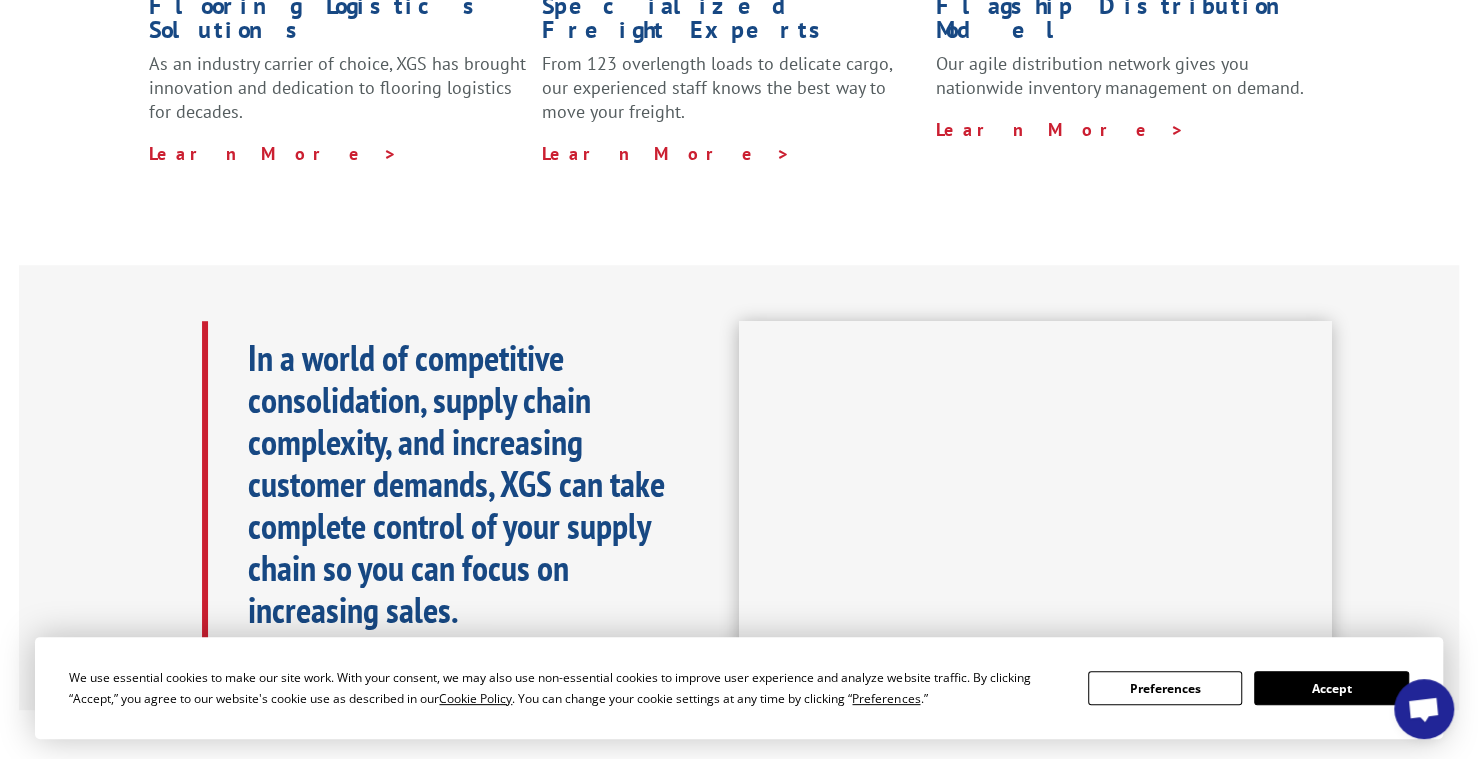 click on "Accept" at bounding box center [1331, 688] 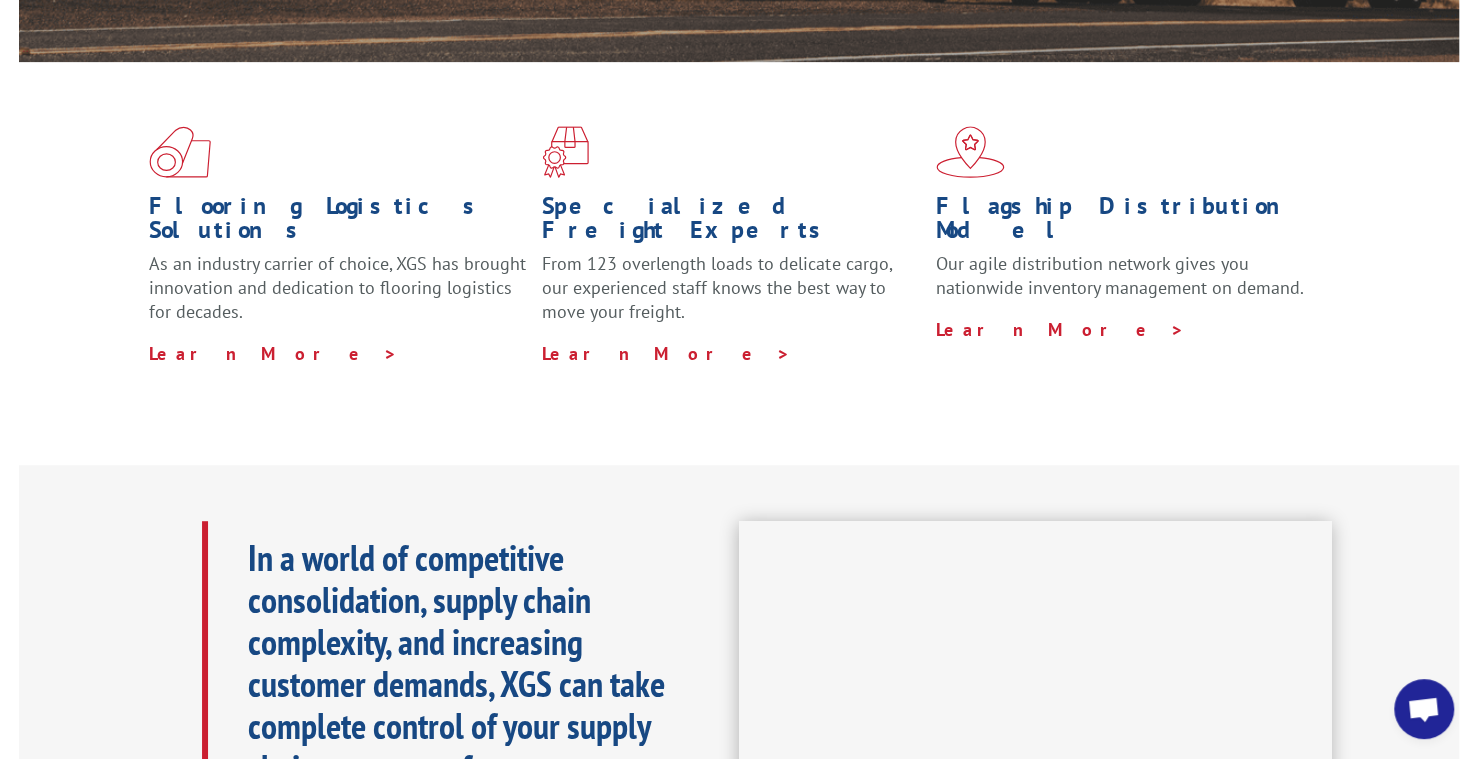 scroll, scrollTop: 0, scrollLeft: 0, axis: both 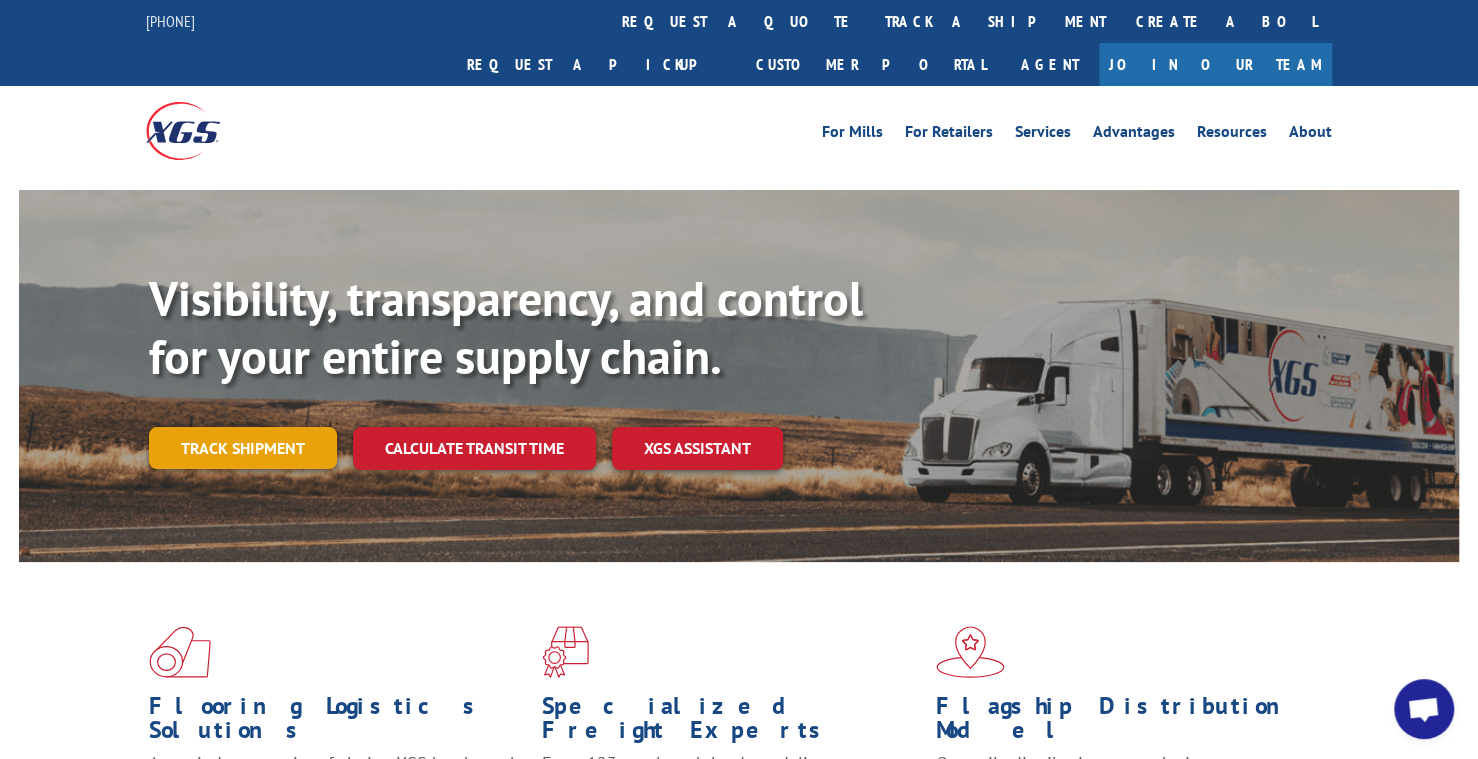 click on "Track shipment" at bounding box center [243, 448] 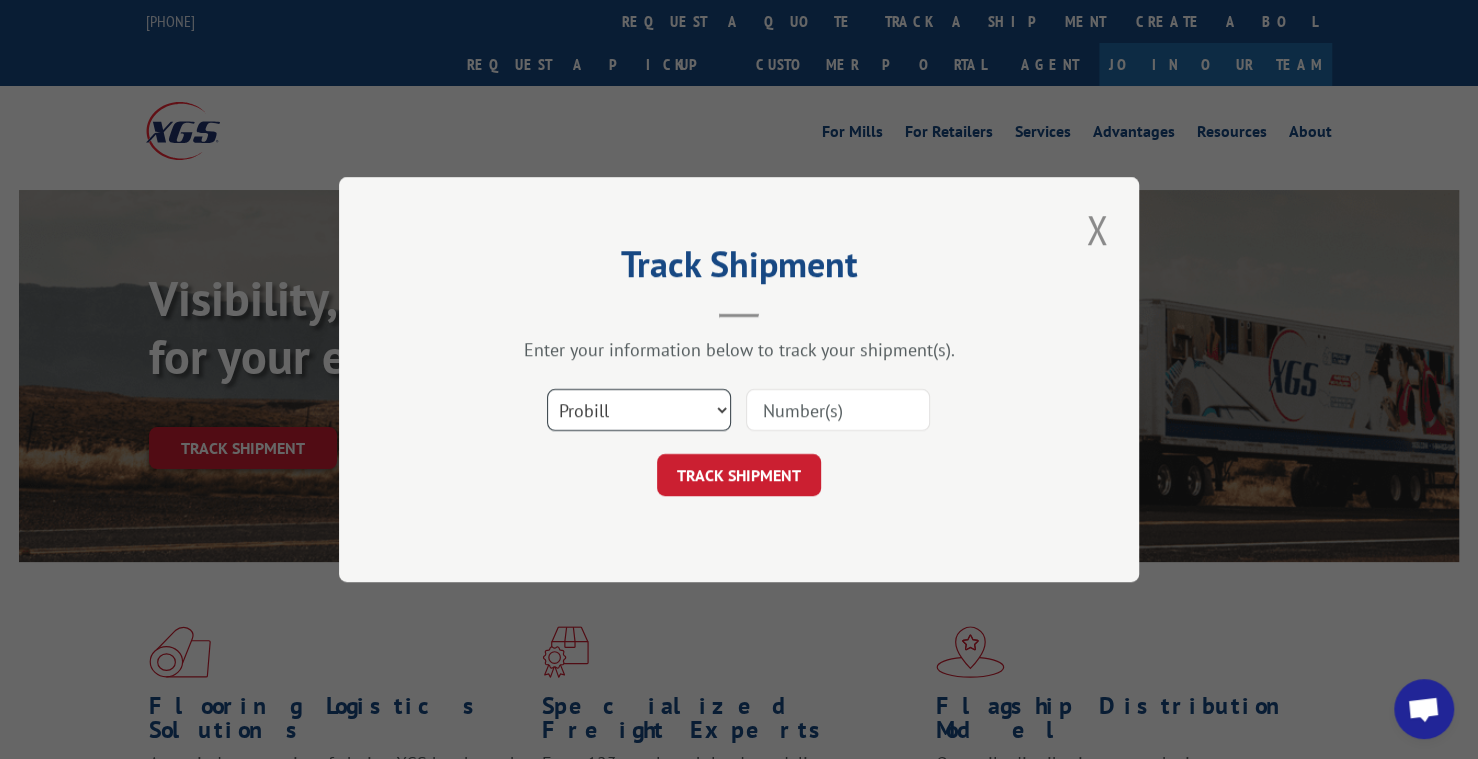 click on "Select category... Probill BOL PO" at bounding box center (639, 410) 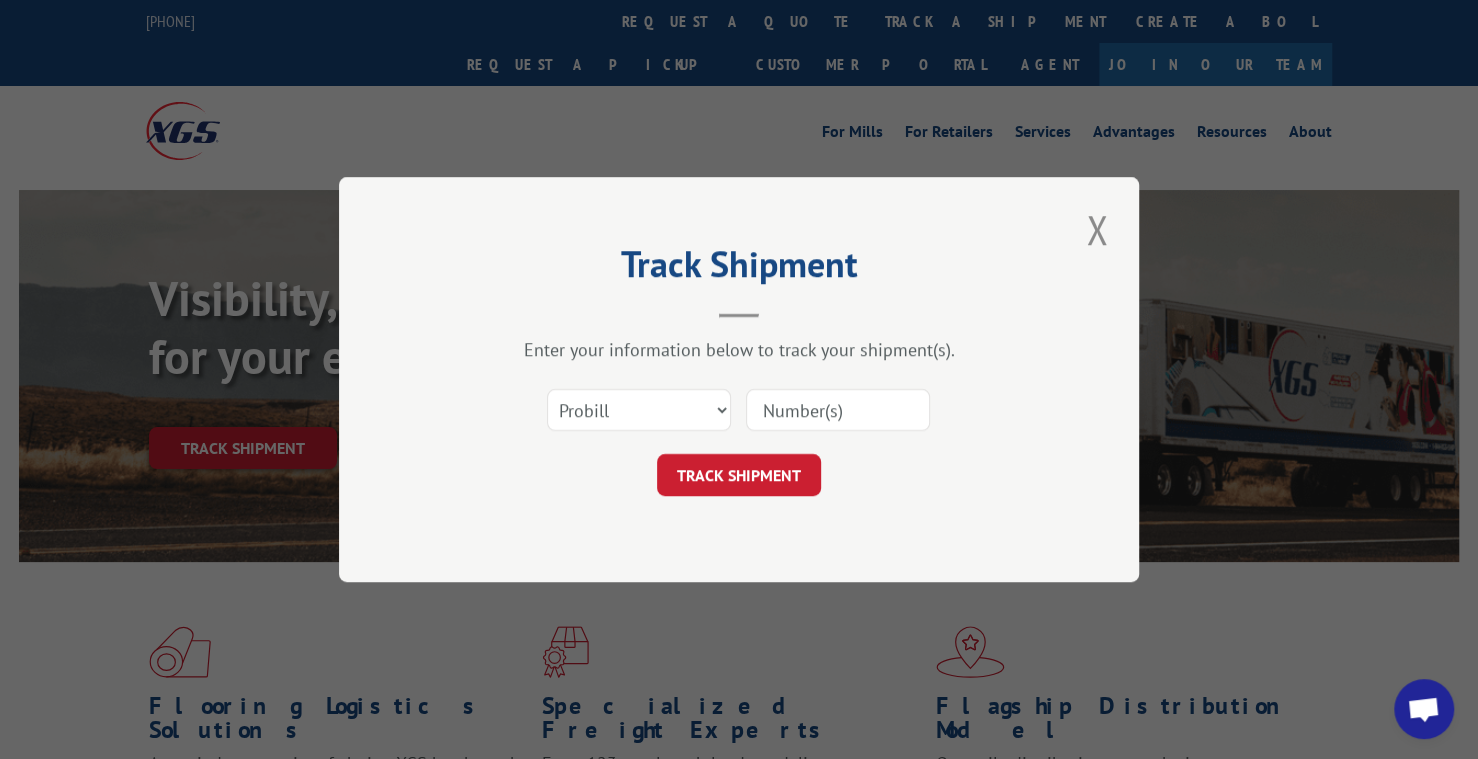 click on "TRACK SHIPMENT" at bounding box center [739, 475] 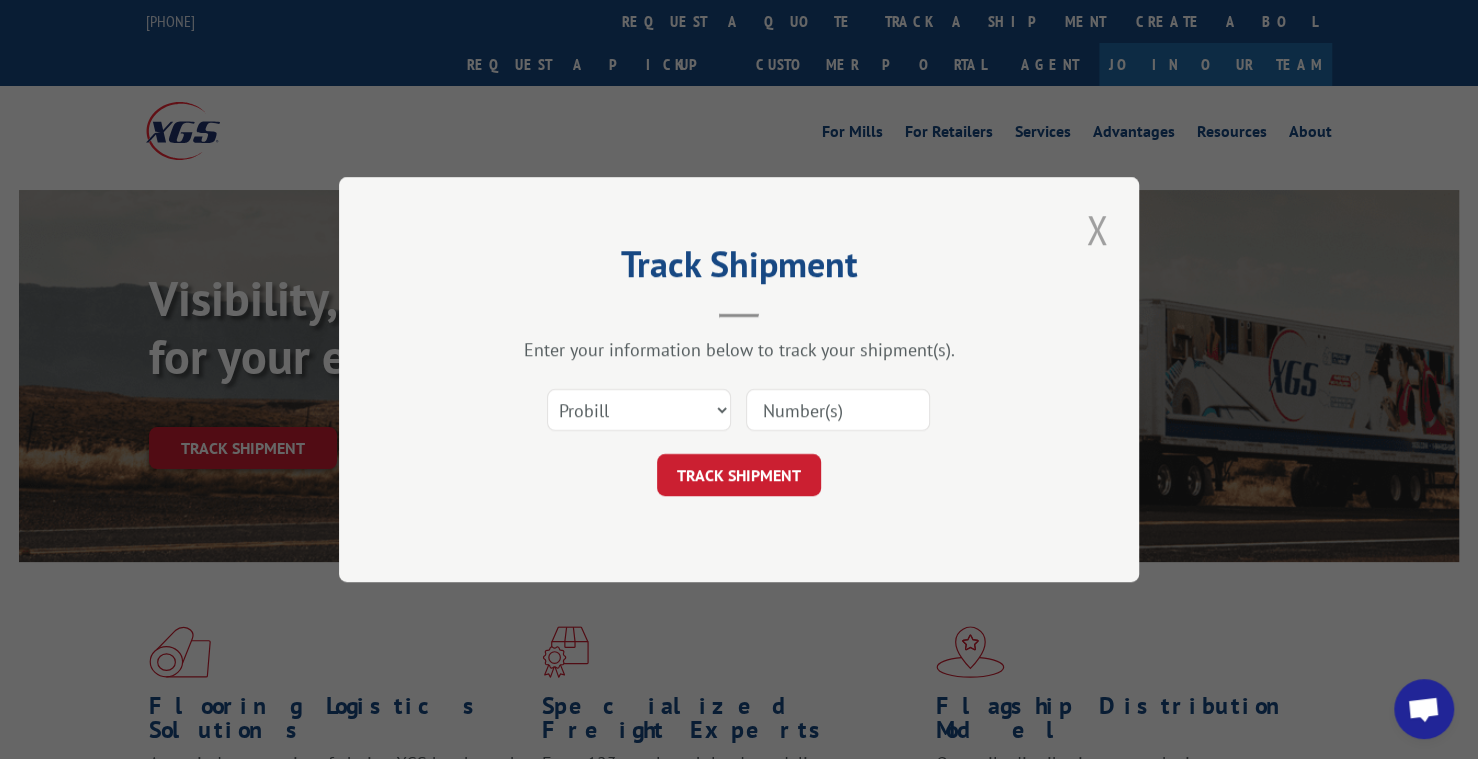 click at bounding box center [1097, 229] 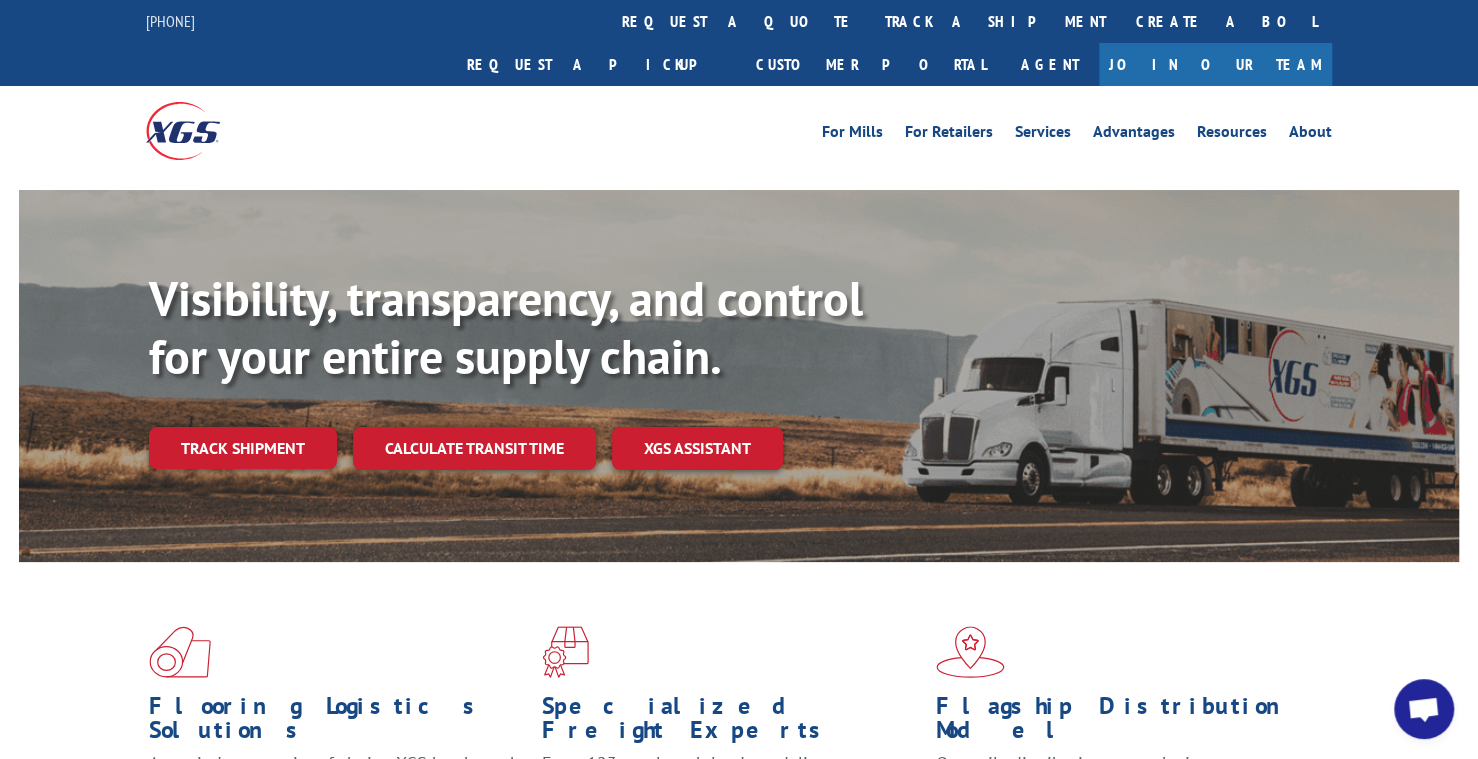 click on "Flooring Logistics Solutions
As an industry carrier of choice, XGS has brought innovation and dedication to flooring logistics for decades.
Learn More >
Specialized Freight Experts
From 123 overlength loads to delicate cargo, our experienced staff knows the best way to move your freight.
Learn More >
Flagship Distribution Model
Our agile distribution network gives you nationwide inventory management on demand.
Learn More >" at bounding box center [739, 745] 